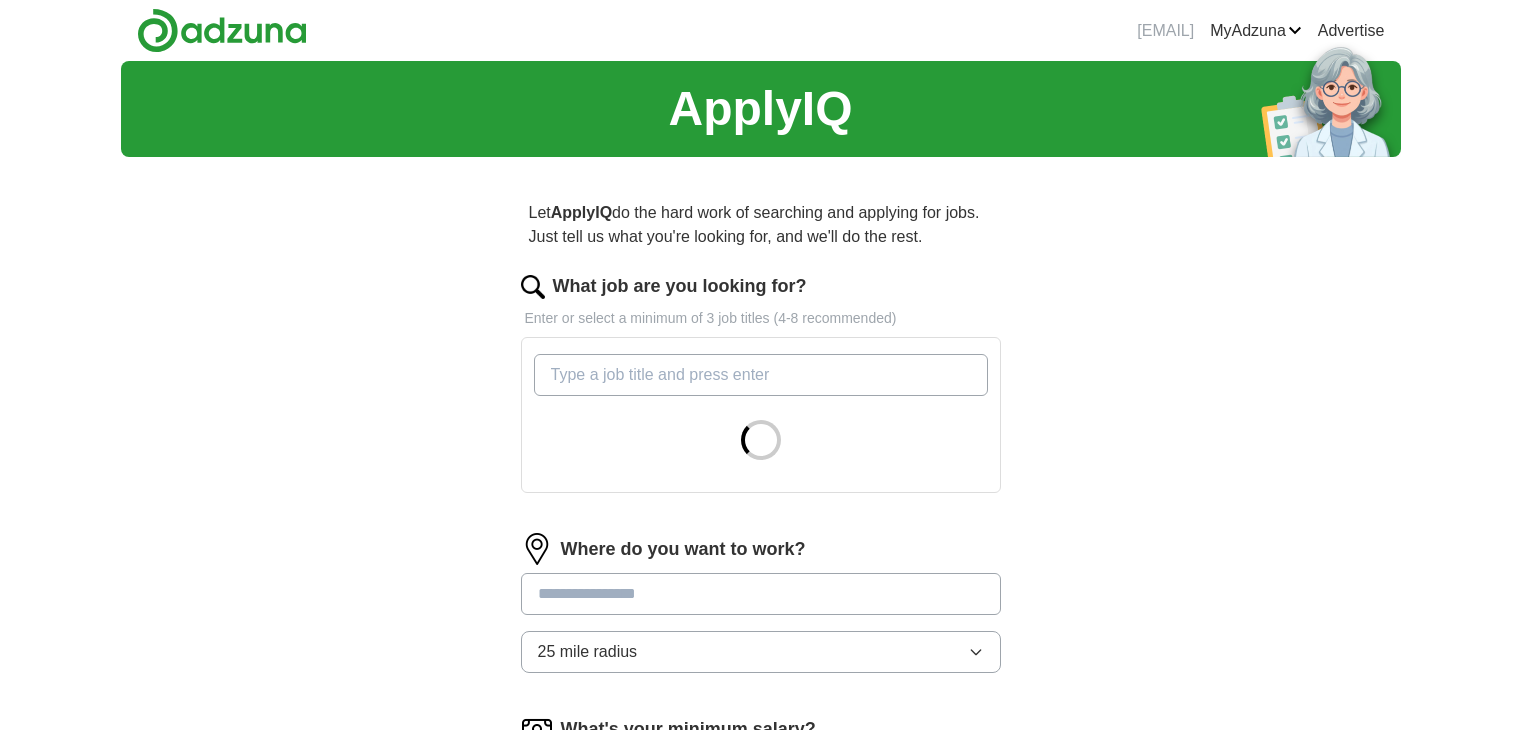 scroll, scrollTop: 0, scrollLeft: 0, axis: both 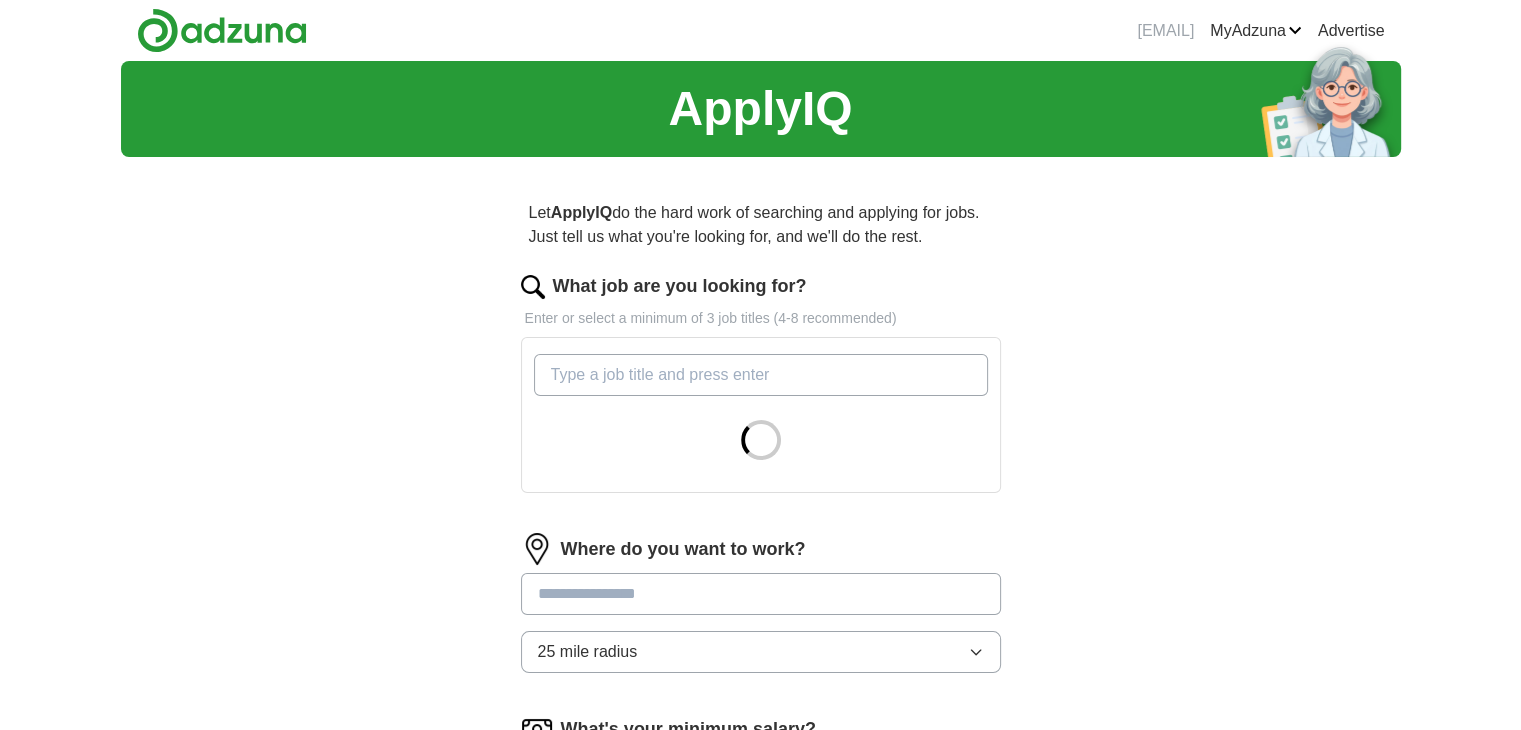 click on "What job are you looking for?" at bounding box center [761, 375] 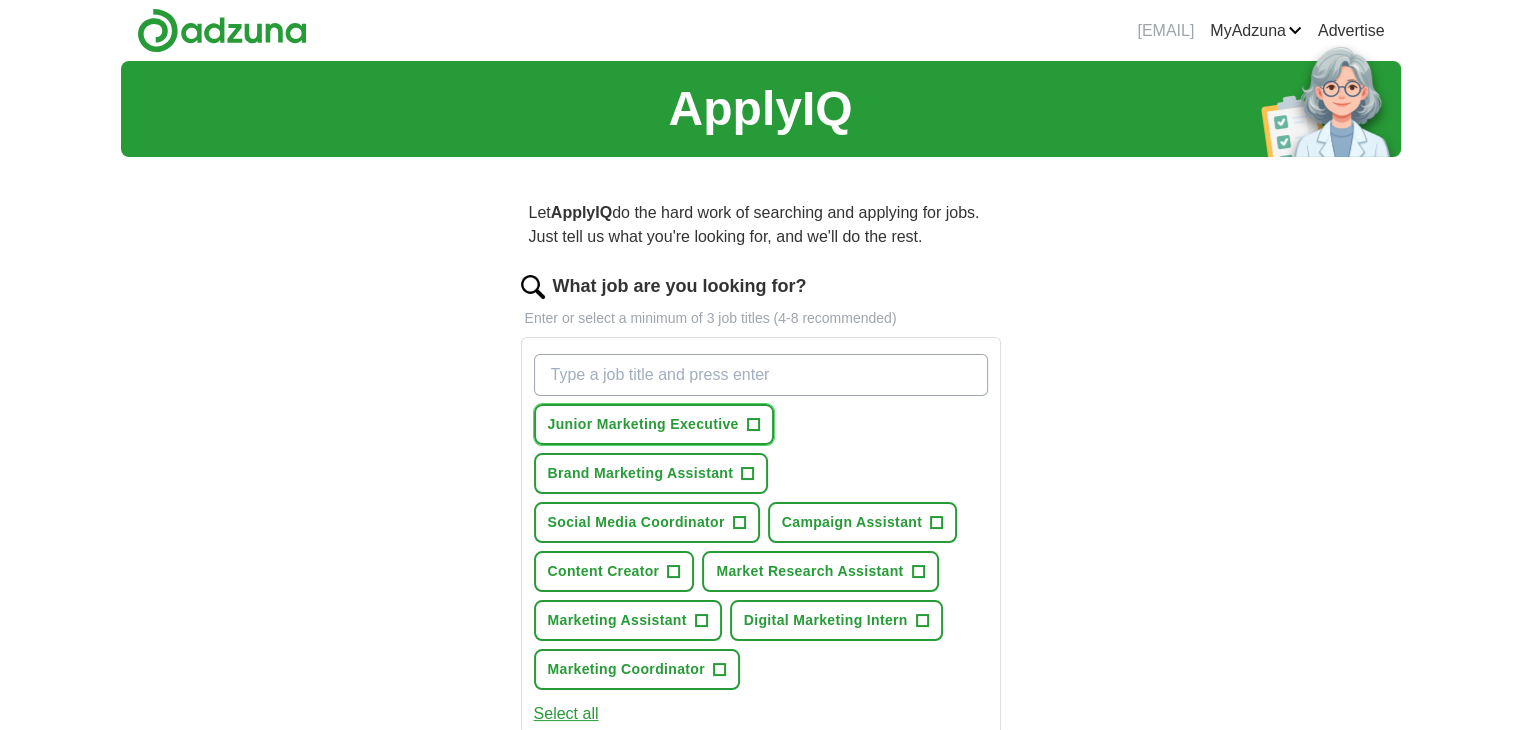 click on "Junior Marketing Executive +" at bounding box center (654, 424) 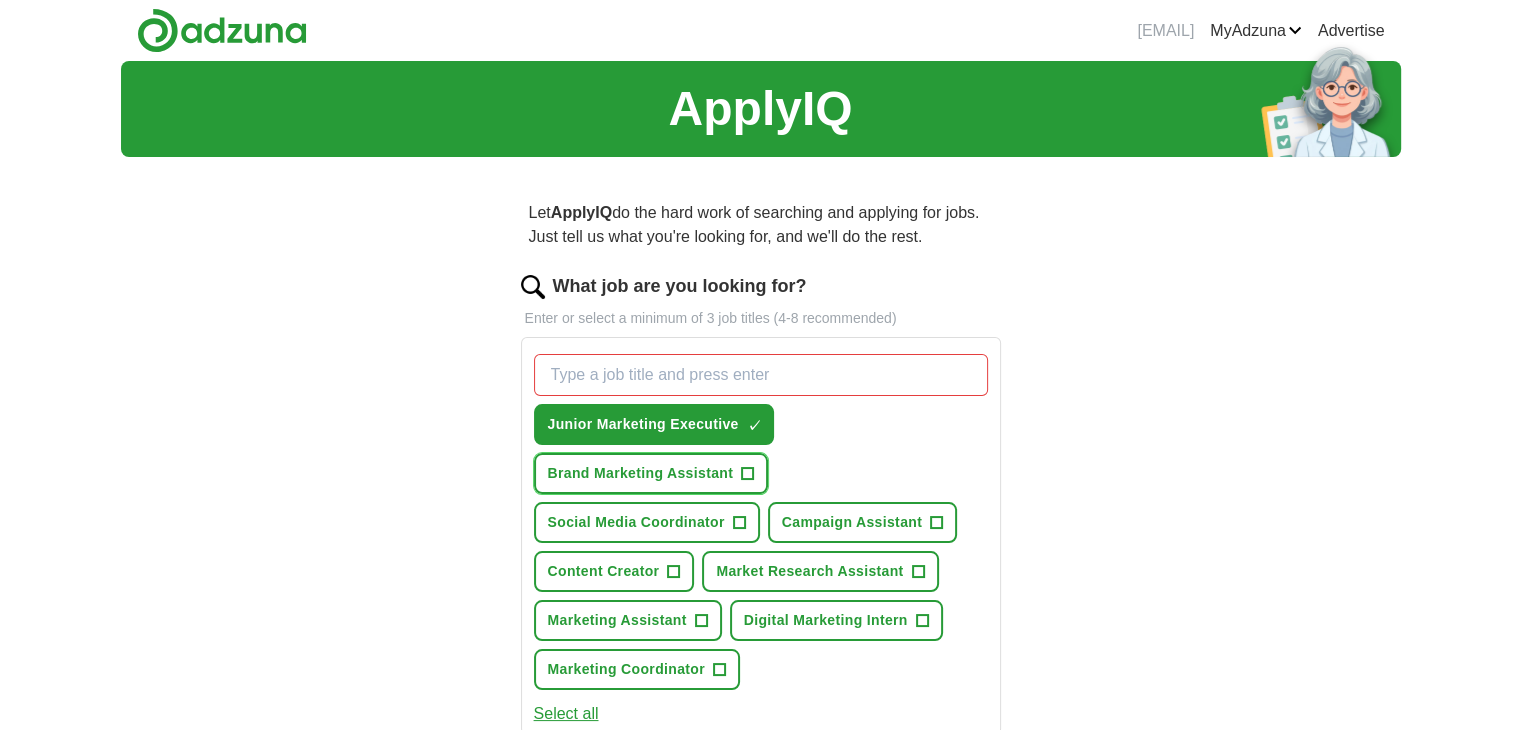 click on "+" at bounding box center [748, 474] 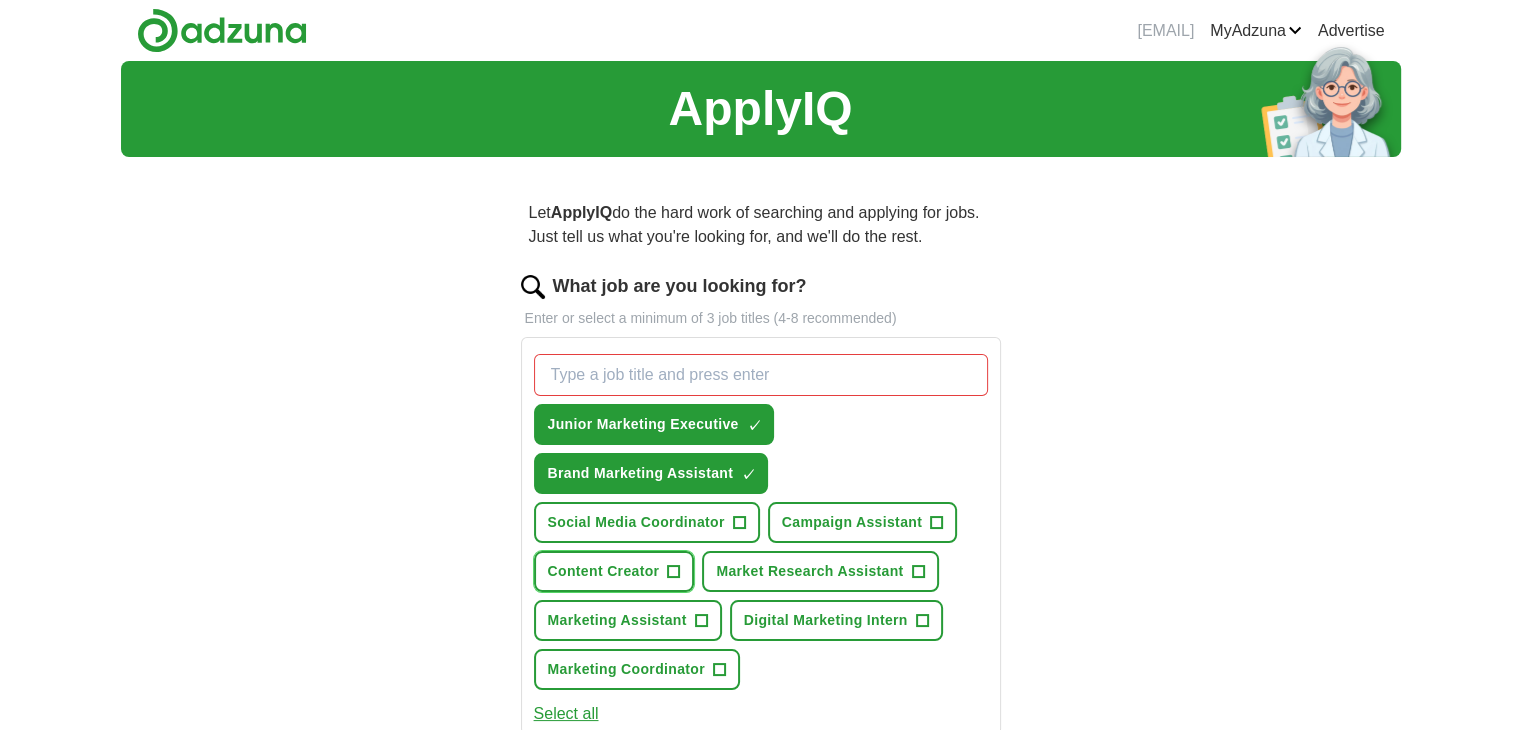 click on "Content Creator +" at bounding box center [614, 571] 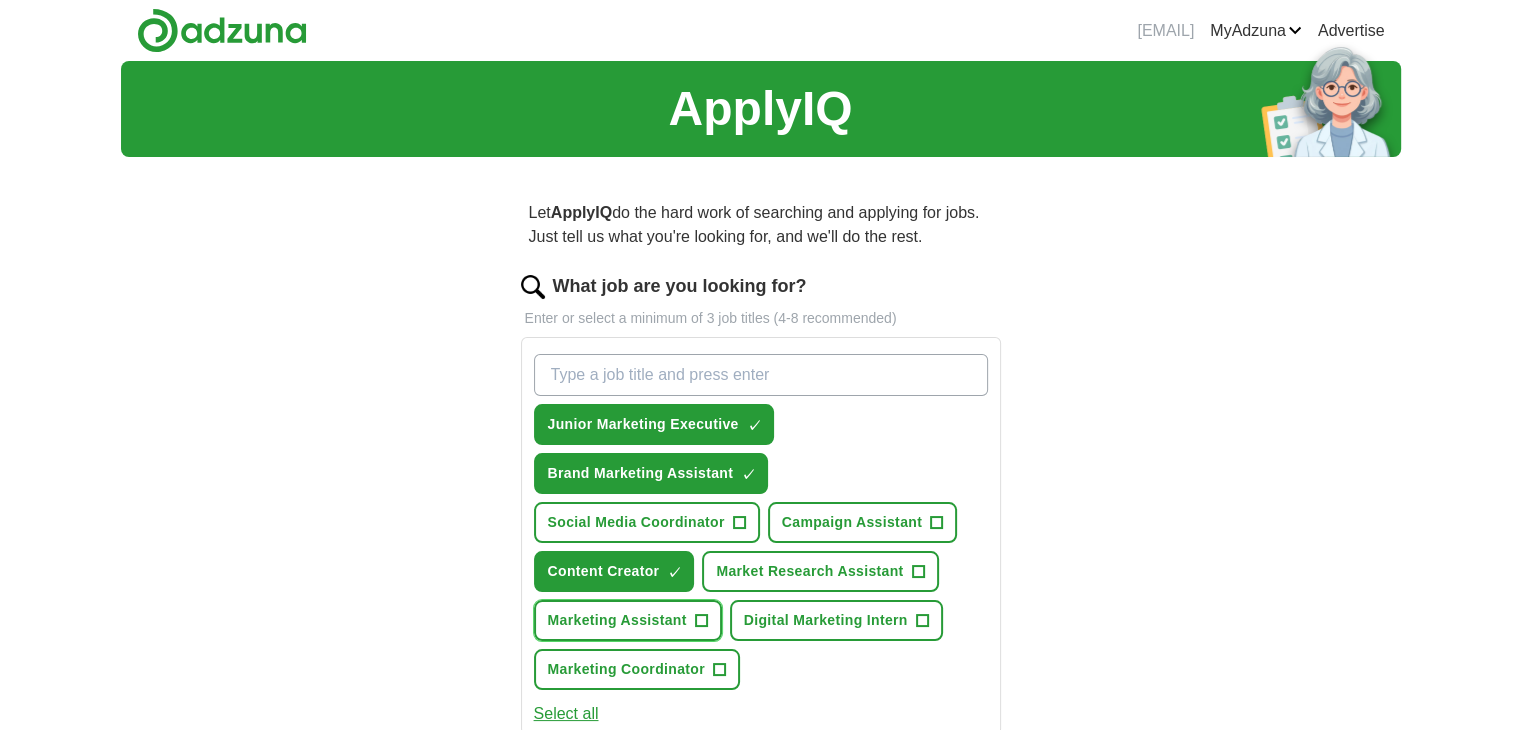 click on "Marketing Assistant +" at bounding box center [628, 620] 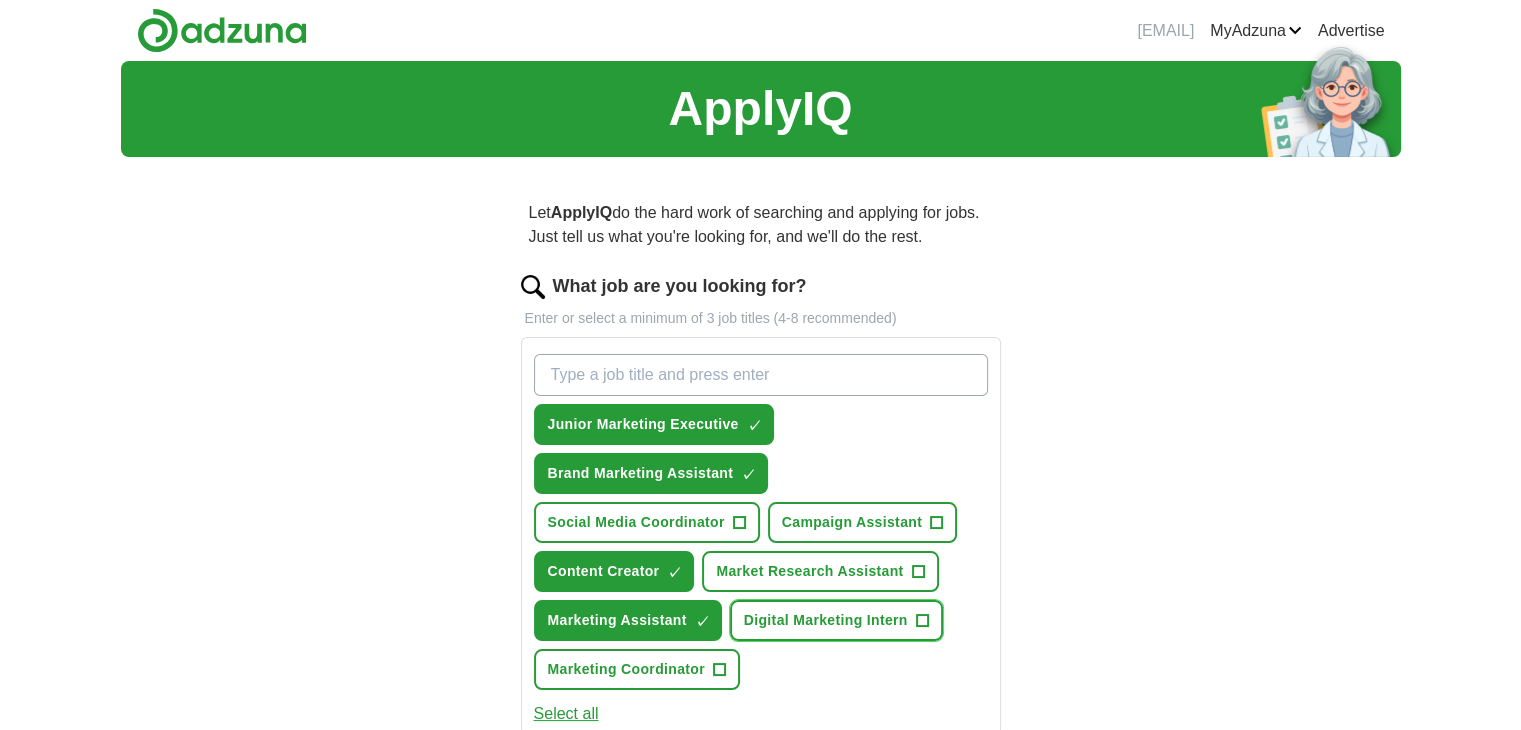 click on "Digital Marketing Intern" at bounding box center (826, 620) 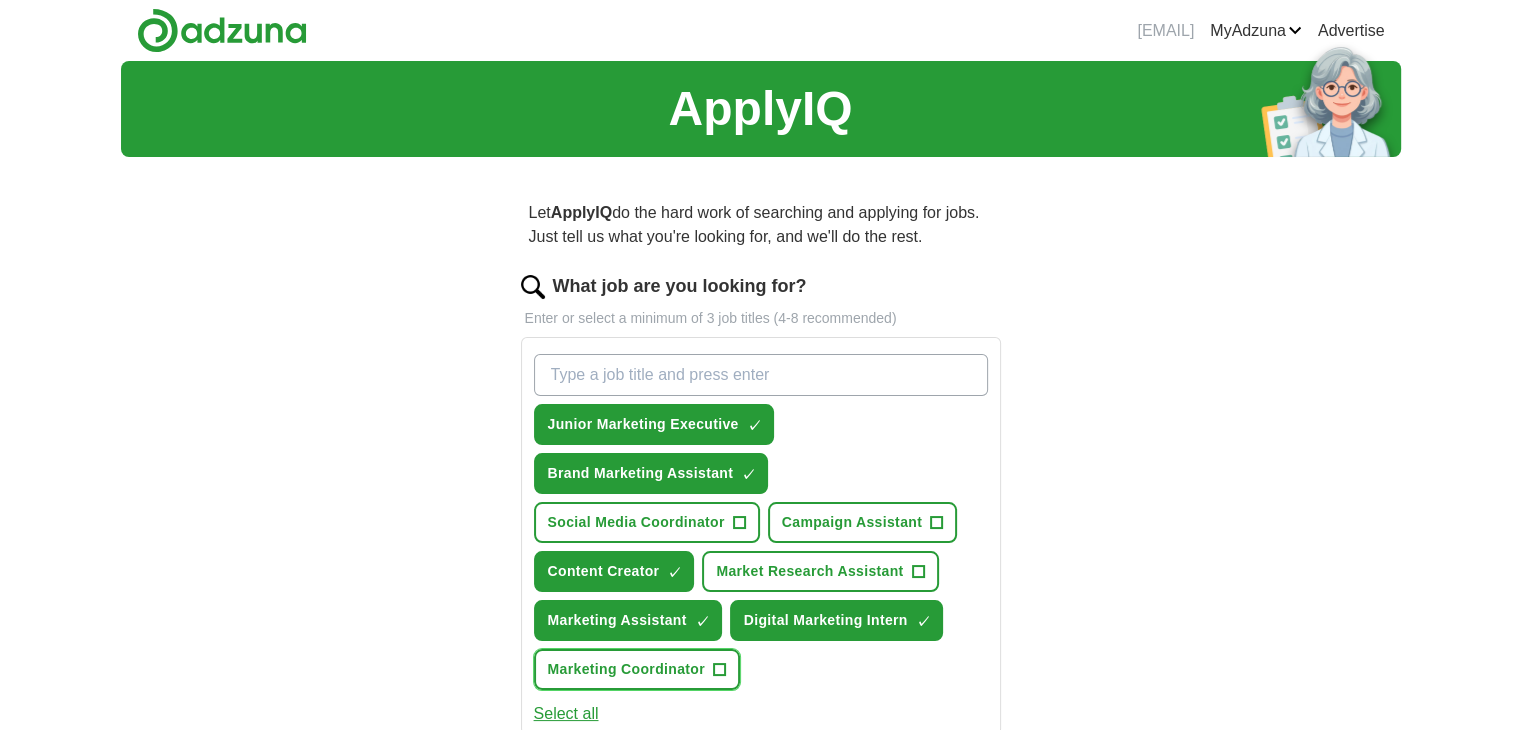 click on "Marketing Coordinator" at bounding box center [626, 669] 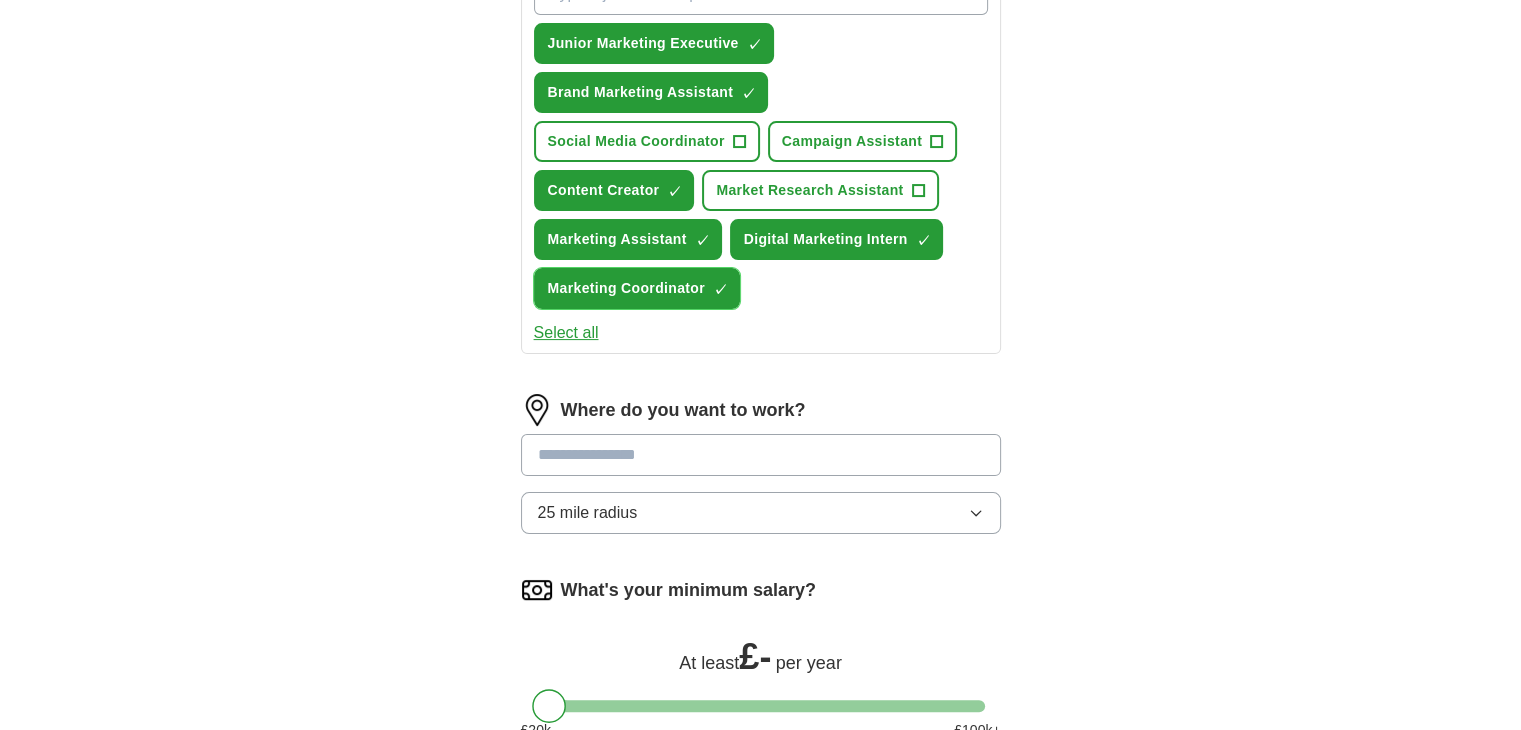 scroll, scrollTop: 398, scrollLeft: 0, axis: vertical 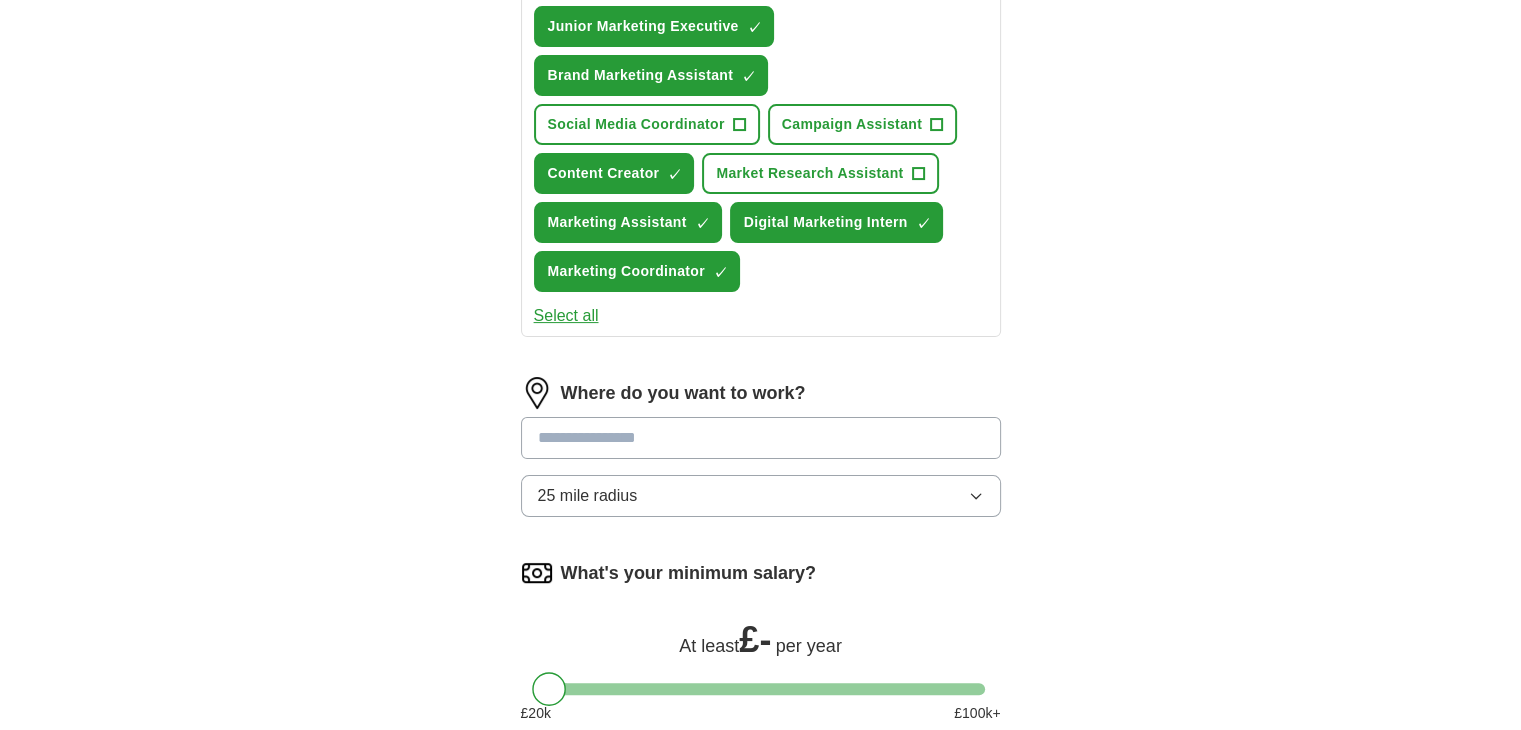 click at bounding box center (761, 438) 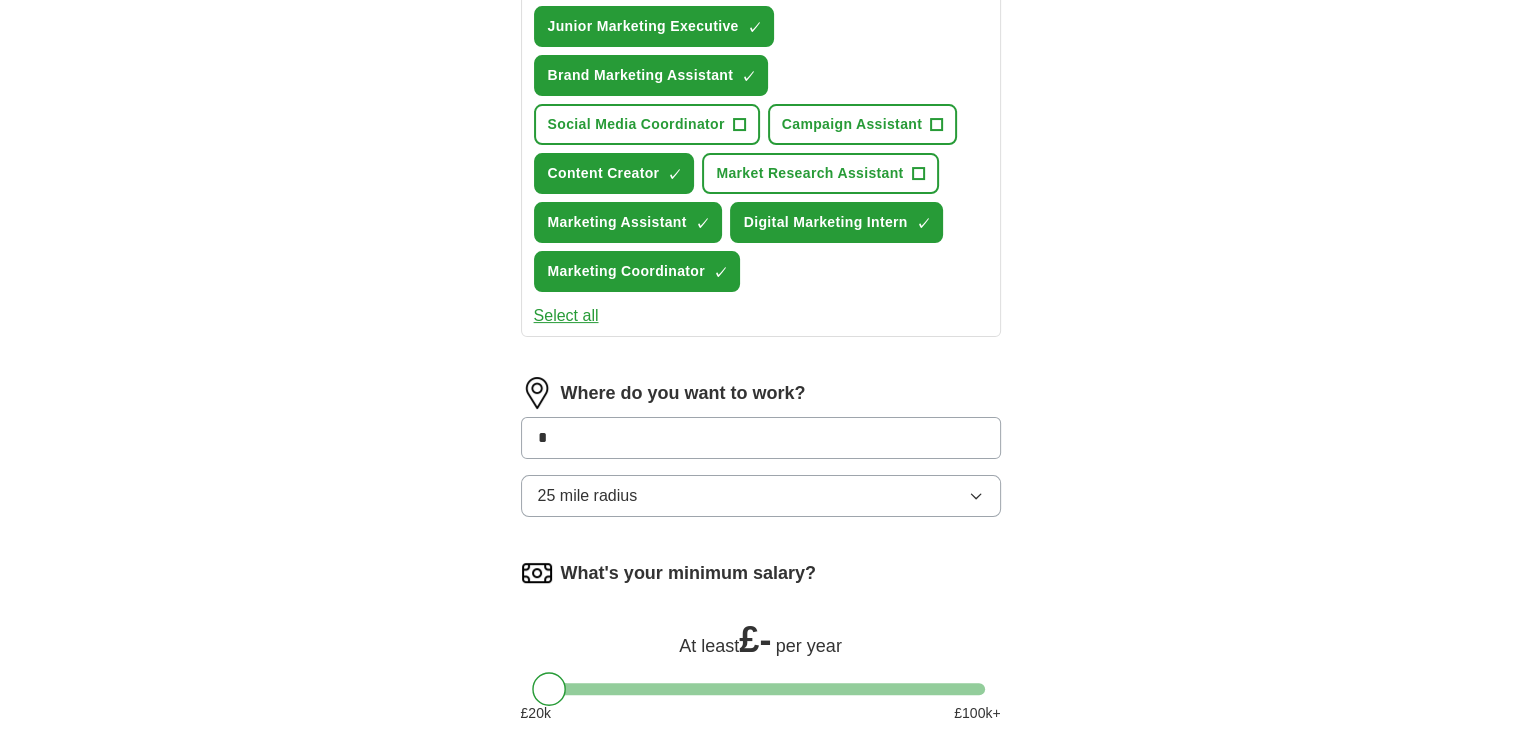type on "*" 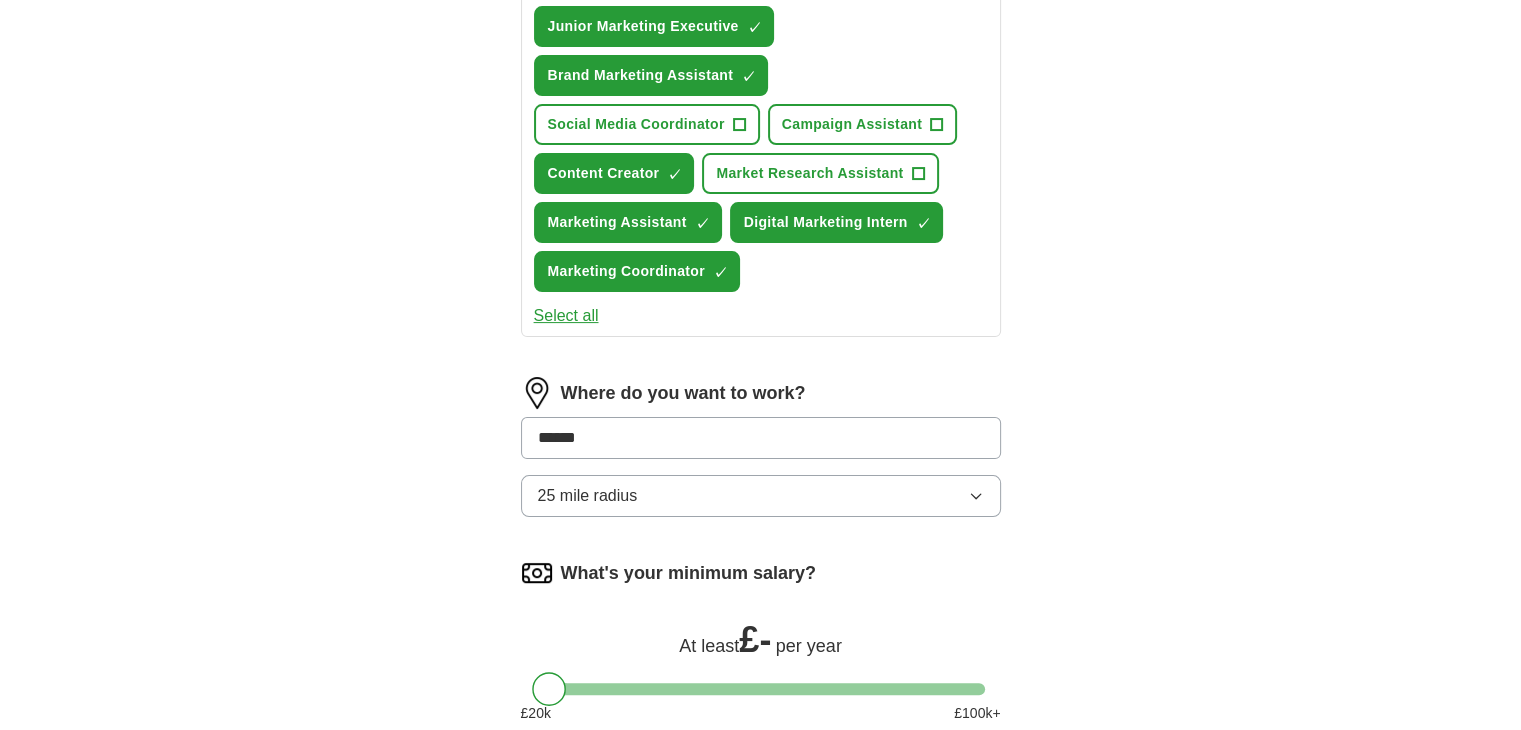 type on "*******" 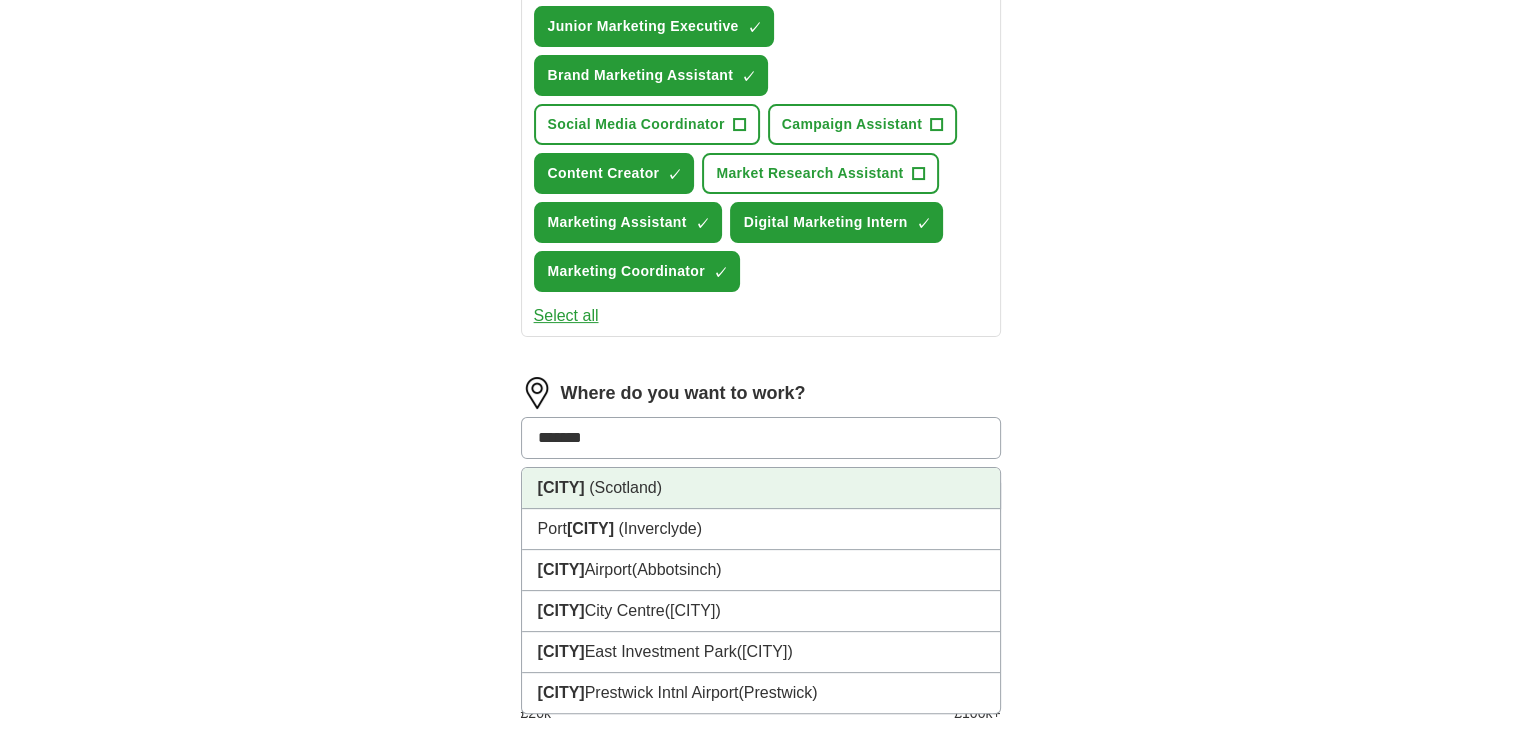 click on "[CITY]   ([STATE])" at bounding box center [761, 488] 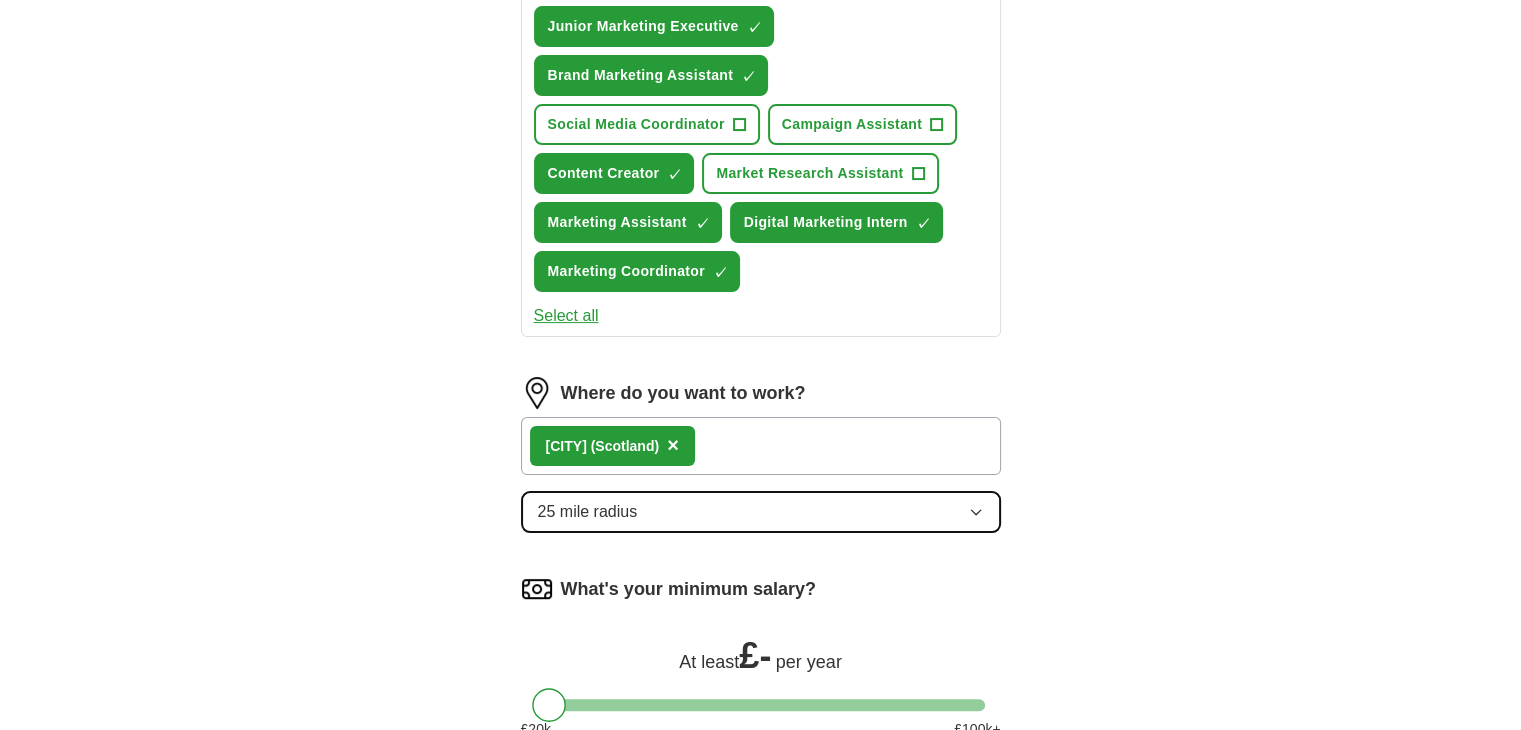 click on "25 mile radius" at bounding box center [761, 512] 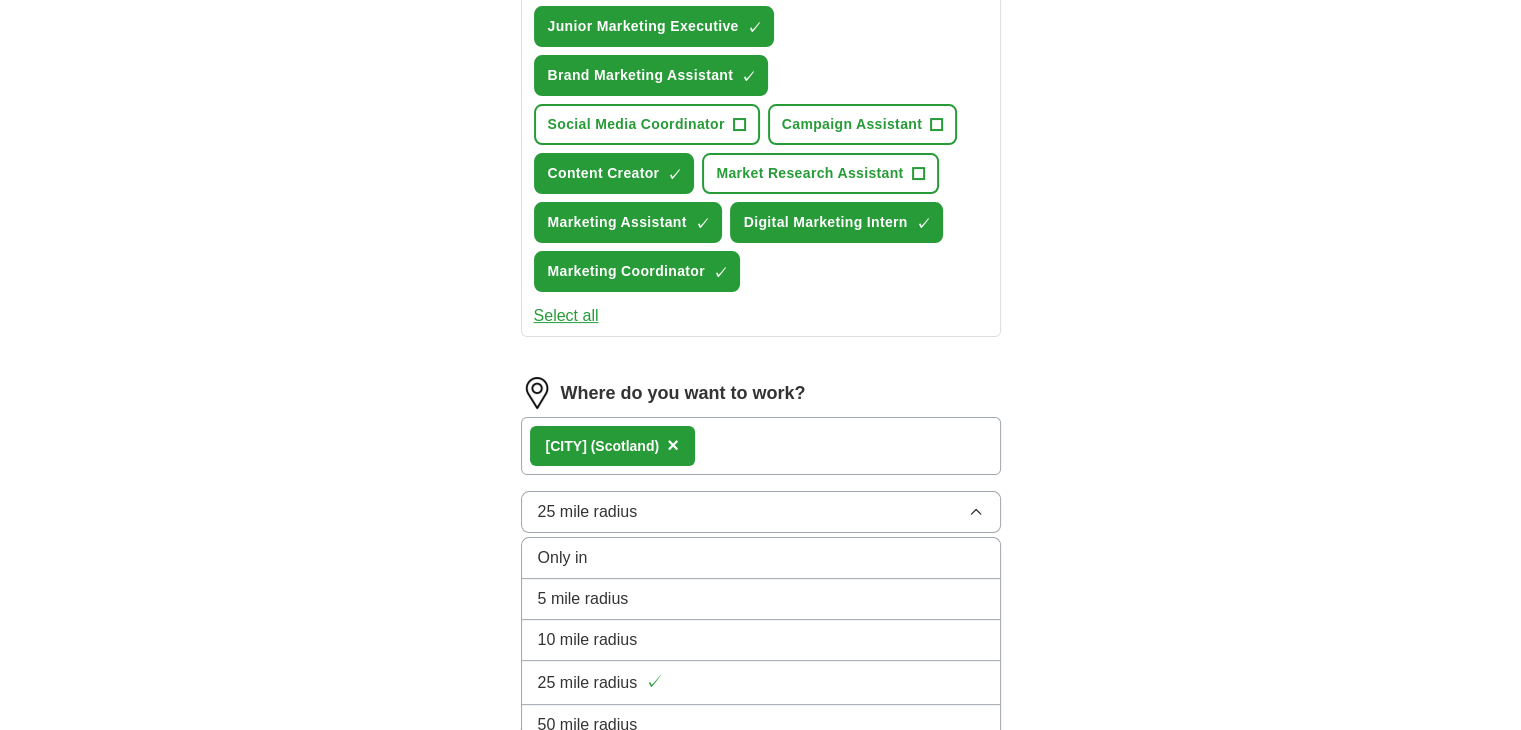 click on "ApplyIQ Let ApplyIQ do the hard work of searching and applying for jobs. Just tell us what you're looking for, and we'll do the rest. What job are you looking for? Enter or select a minimum of 3 job titles (4-8 recommended) [JOB_TITLE] ✓ × [JOB_TITLE] ✓ × [JOB_TITLE] + [JOB_TITLE] + [JOB_TITLE] ✓ × [JOB_TITLE] + [JOB_TITLE] ✓ × [JOB_TITLE] ✓ × [JOB_TITLE] ✓ × Select all Where do you want to work? [CITY] ([STATE]) × 25 mile radius Only in 5 mile radius 10 mile radius 25 mile radius ✓ 50 mile radius 100 mile radius What's your minimum salary? At least £ - per year £ 20 k £ 100 k+ Start applying for jobs By registering, you consent to us applying to suitable jobs for you" at bounding box center [761, 273] 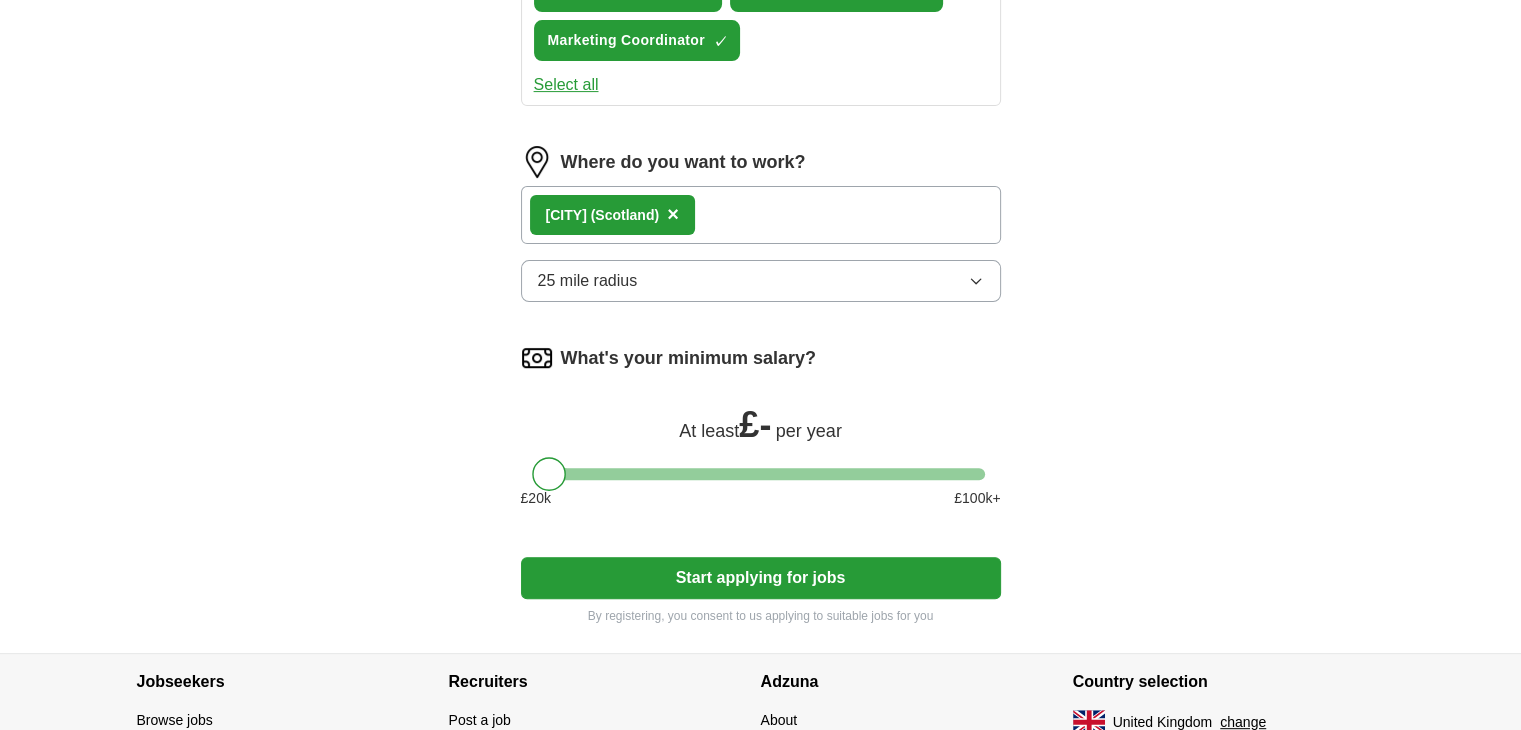 scroll, scrollTop: 653, scrollLeft: 0, axis: vertical 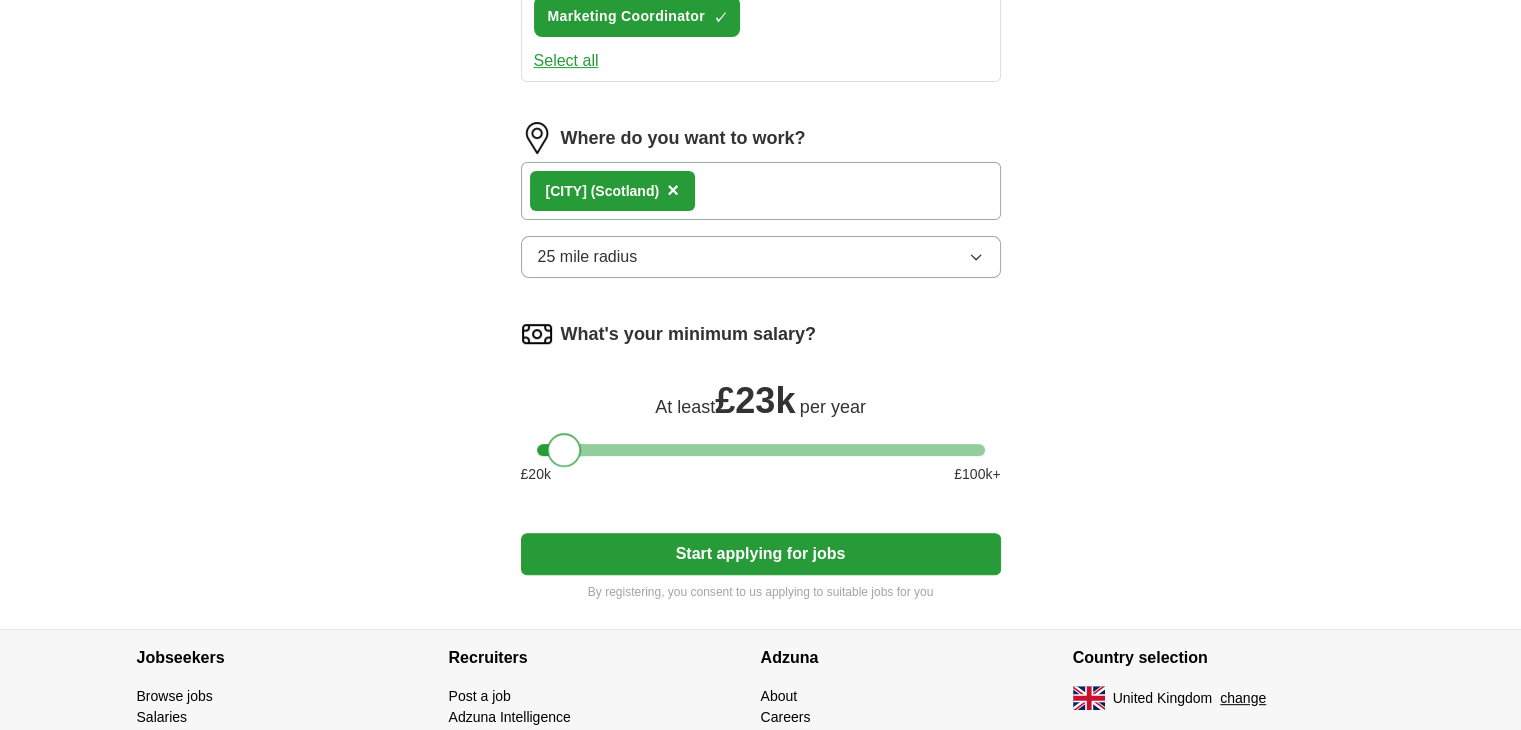 drag, startPoint x: 553, startPoint y: 446, endPoint x: 568, endPoint y: 448, distance: 15.132746 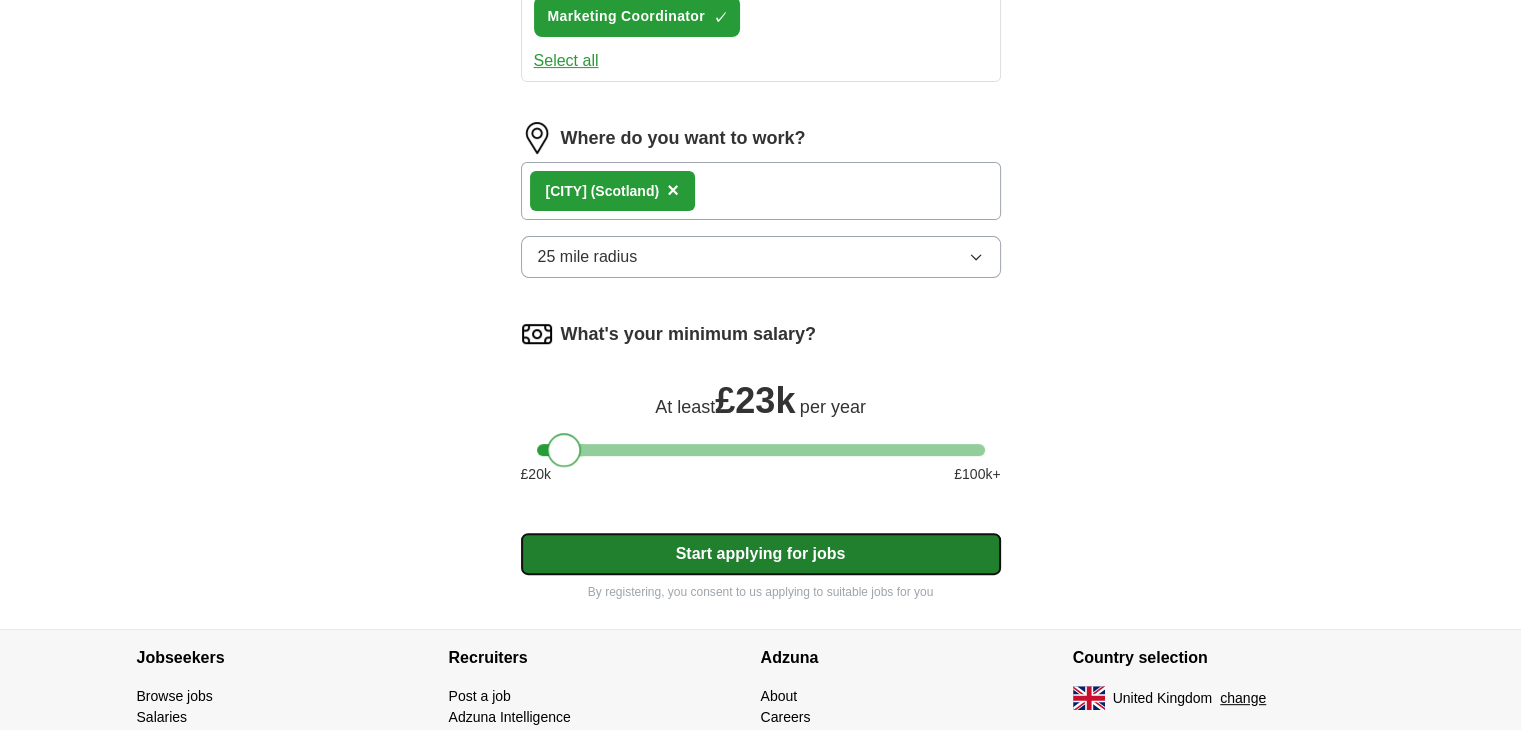click on "Start applying for jobs" at bounding box center (761, 554) 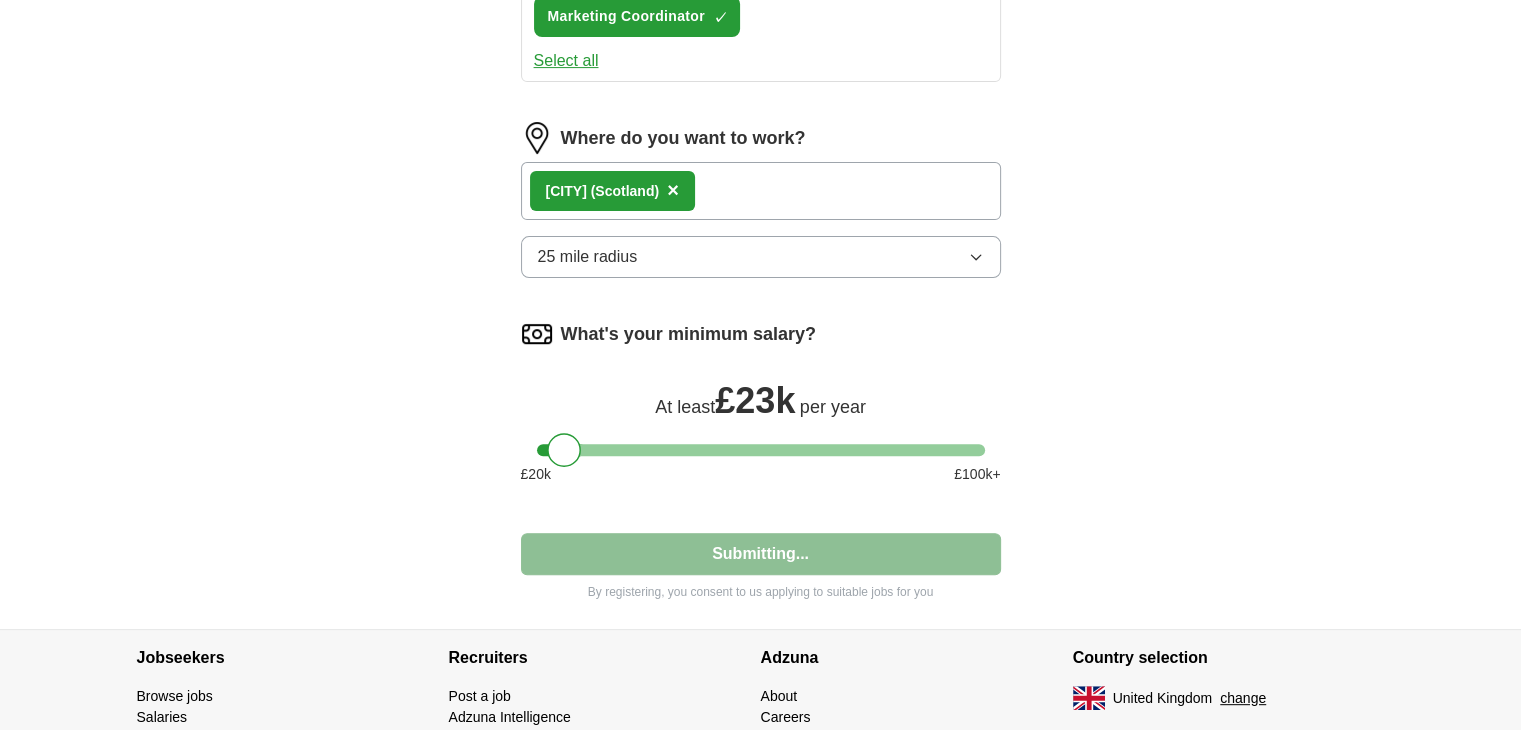 select on "**" 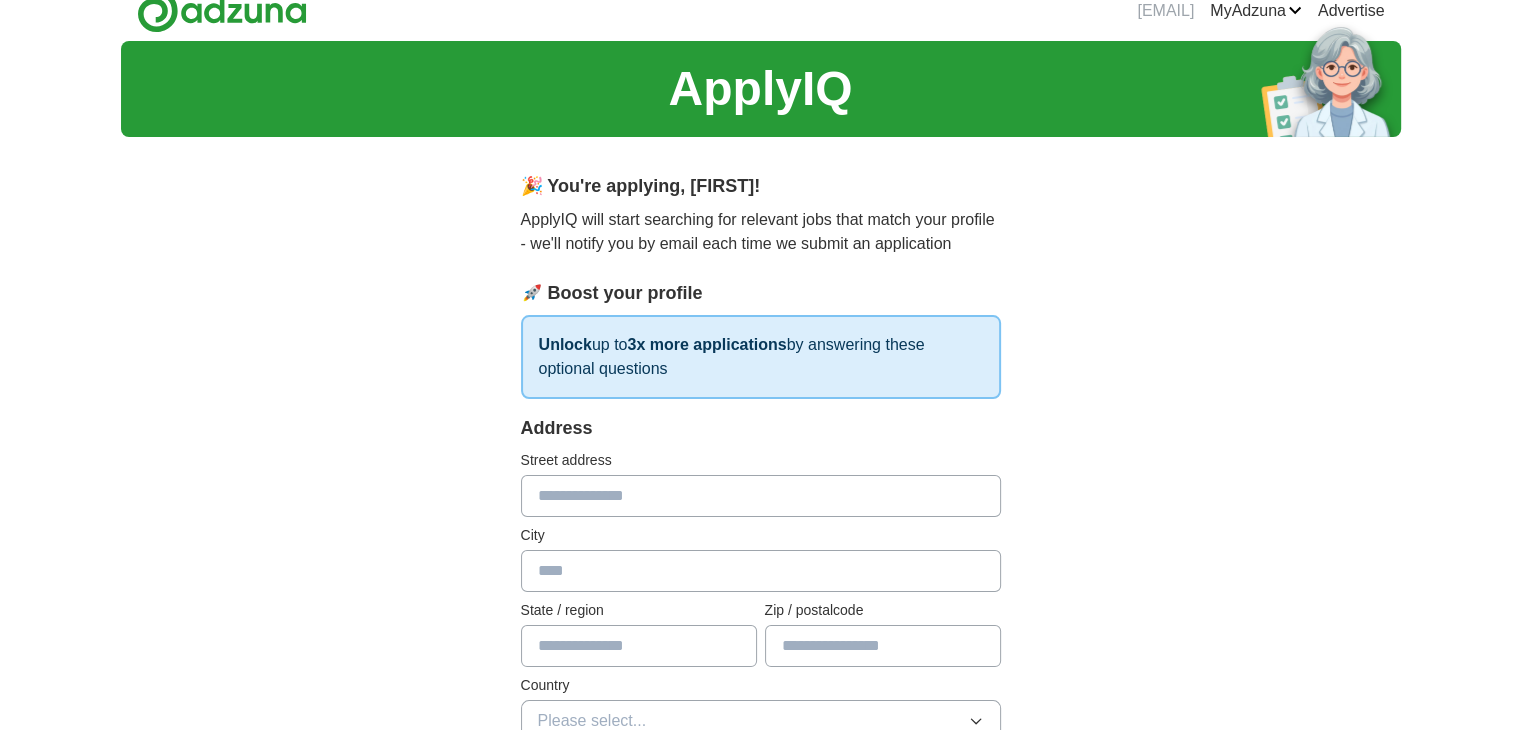 scroll, scrollTop: 0, scrollLeft: 0, axis: both 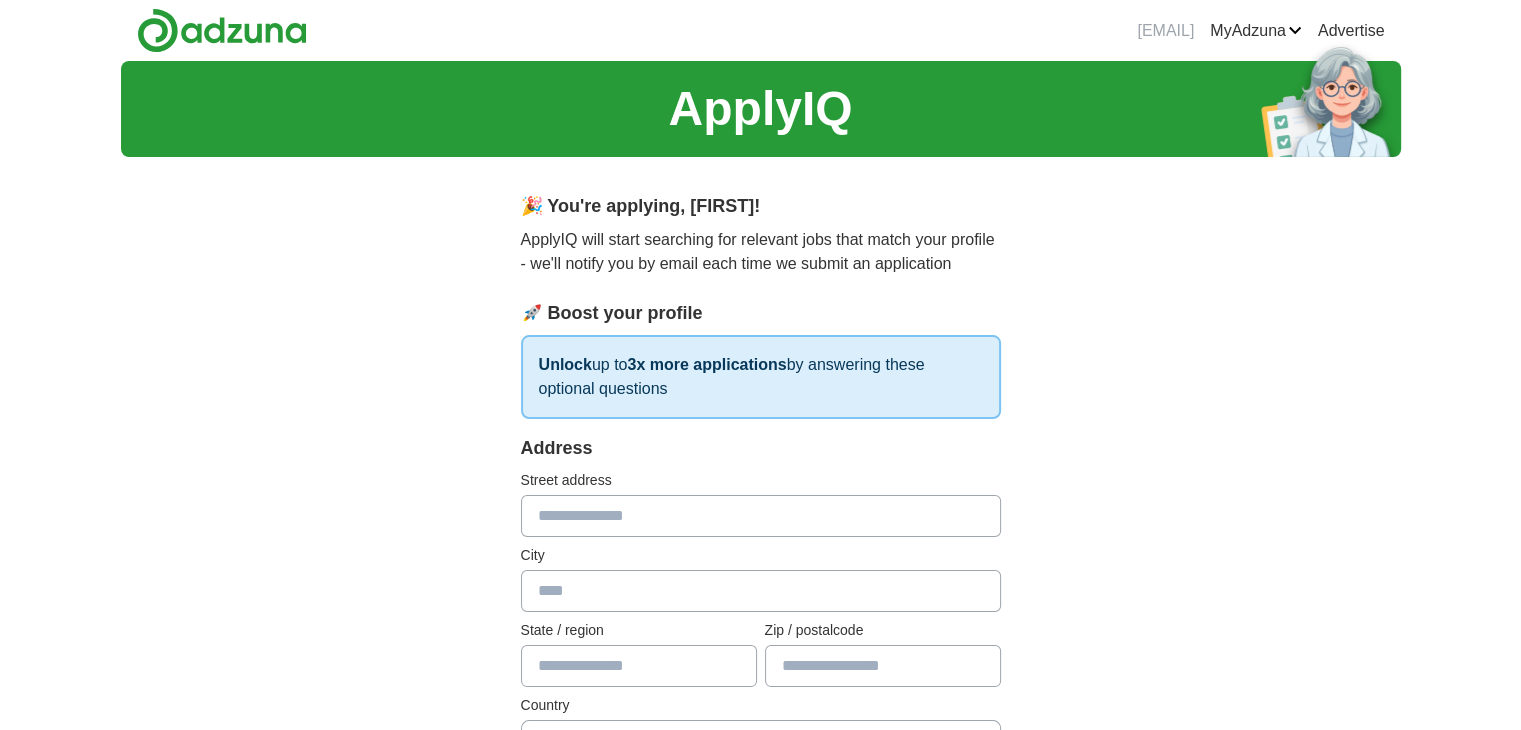 click at bounding box center [761, 516] 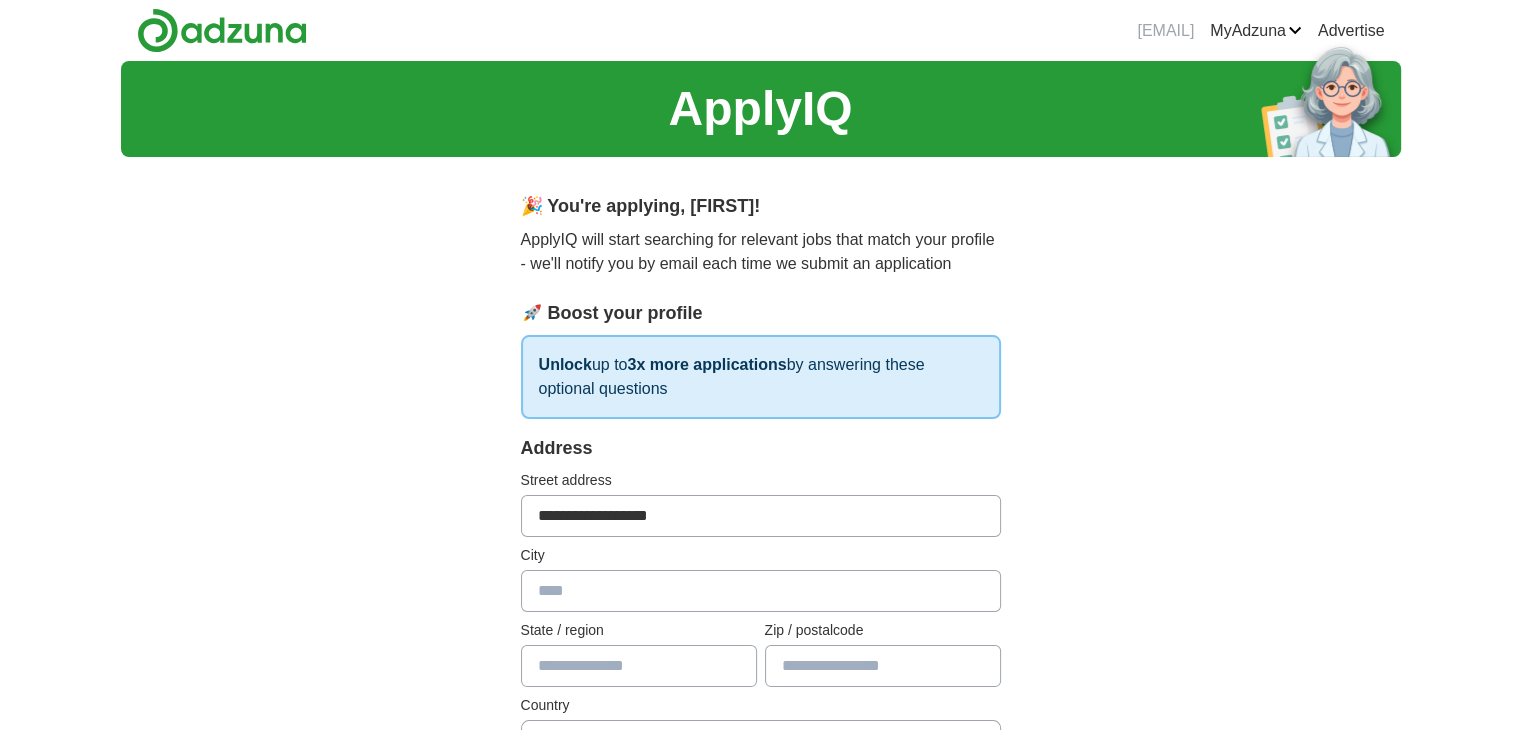 type on "*******" 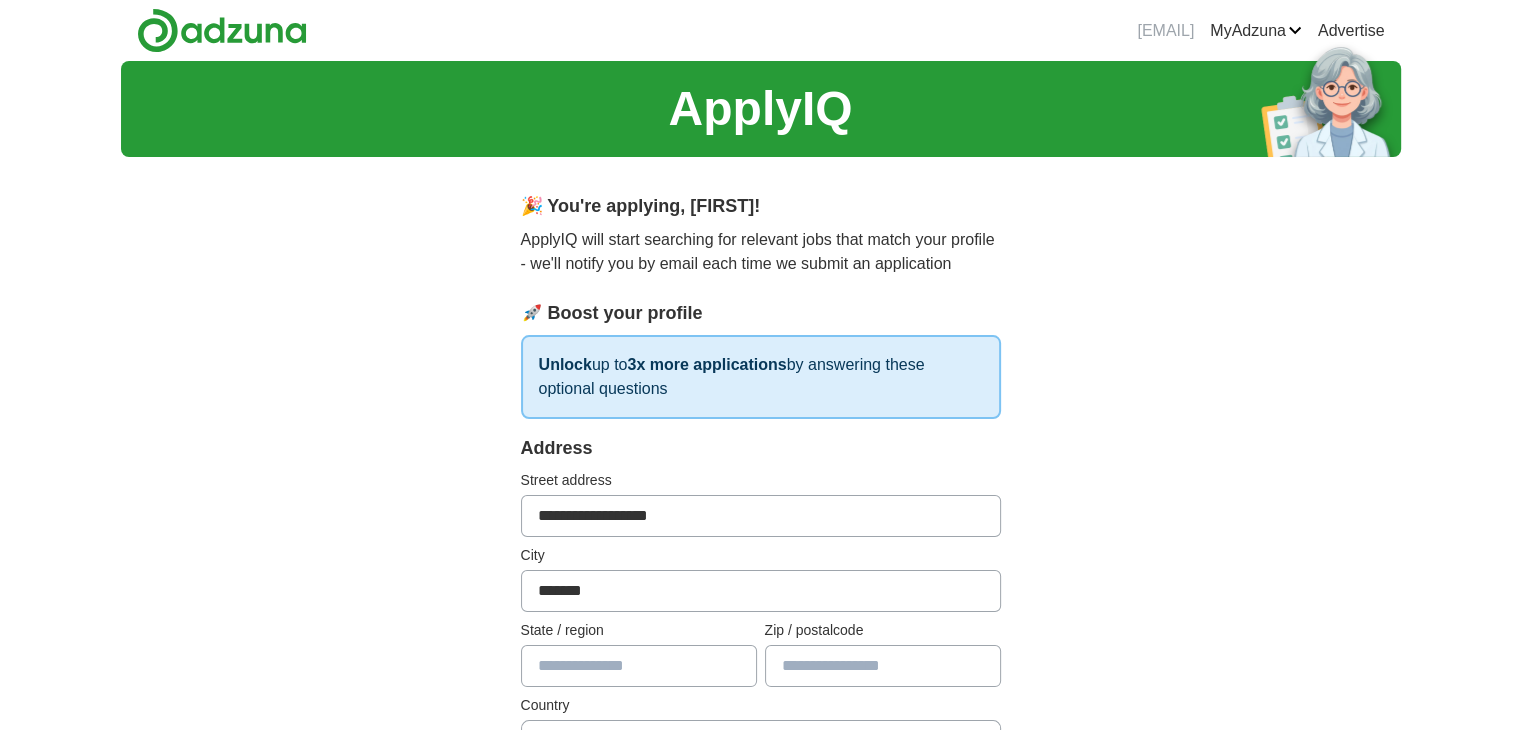 type on "*******" 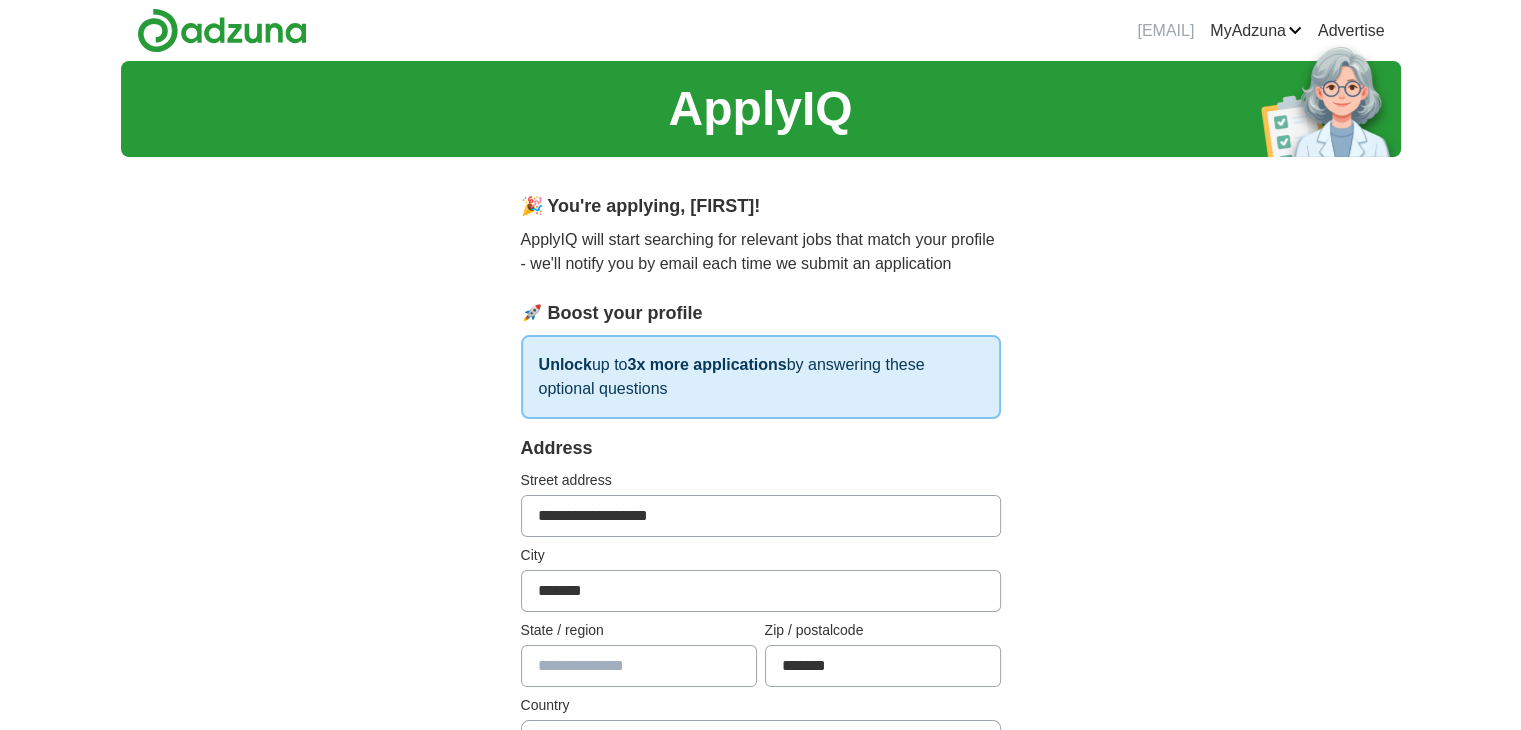 scroll, scrollTop: 638, scrollLeft: 0, axis: vertical 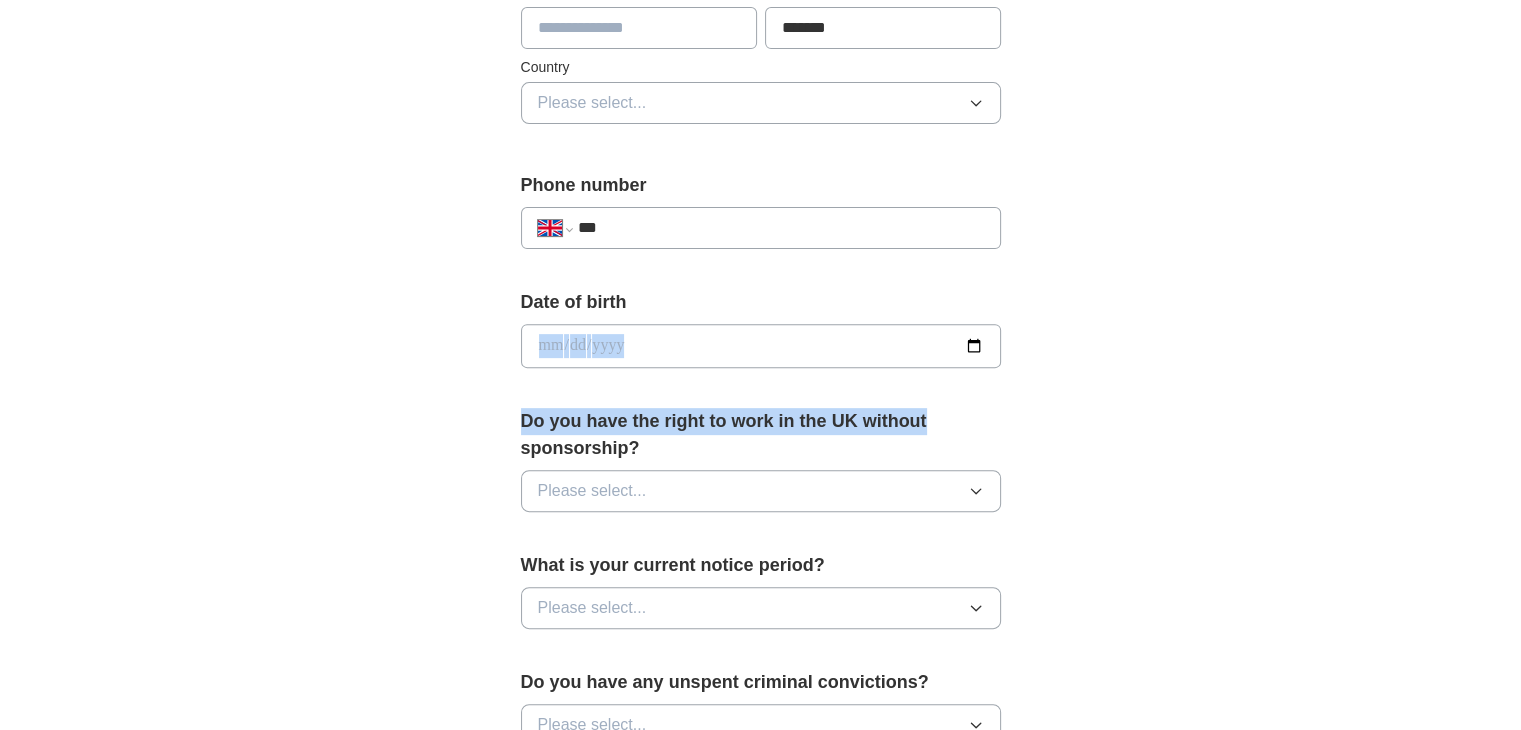 drag, startPoint x: 1517, startPoint y: 429, endPoint x: 1535, endPoint y: 289, distance: 141.1524 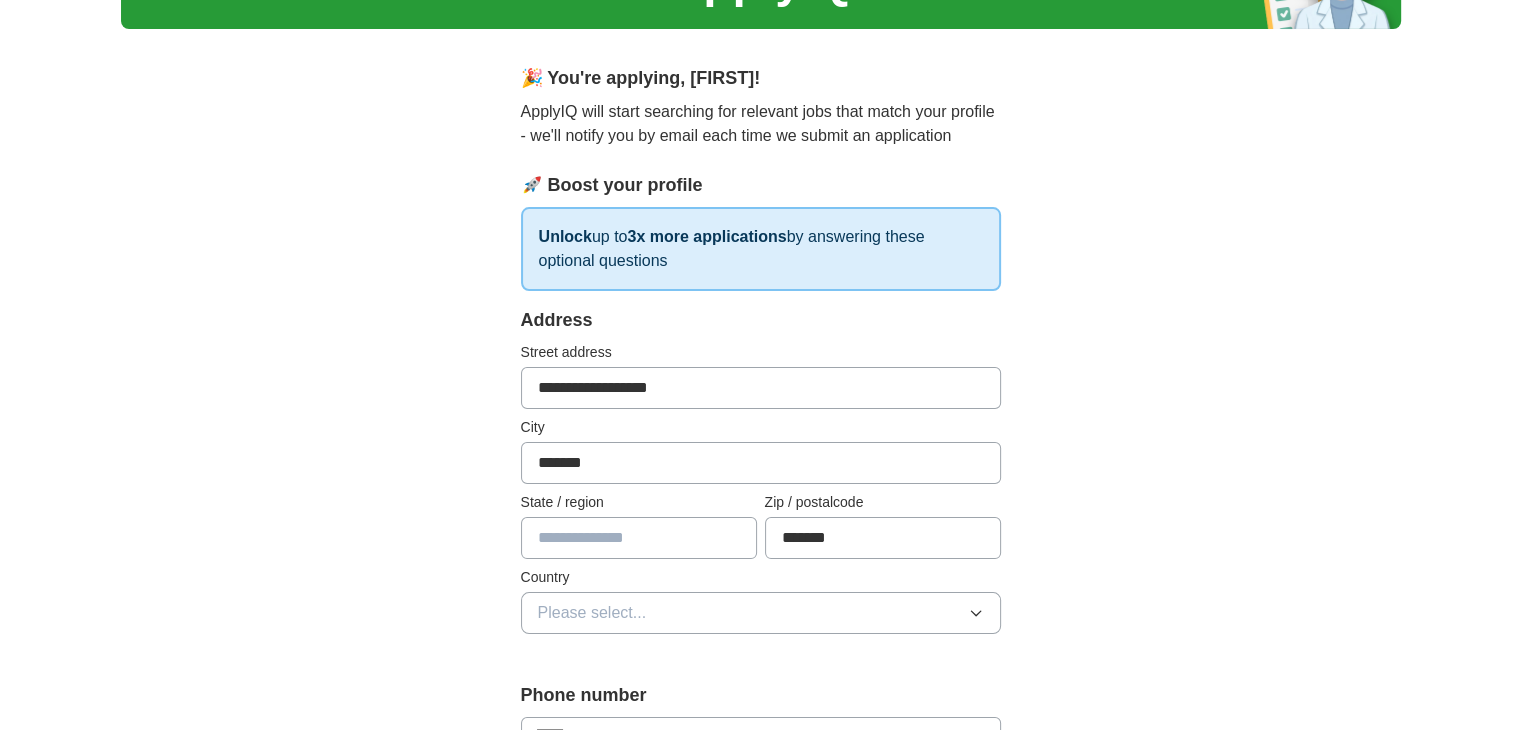 scroll, scrollTop: 126, scrollLeft: 0, axis: vertical 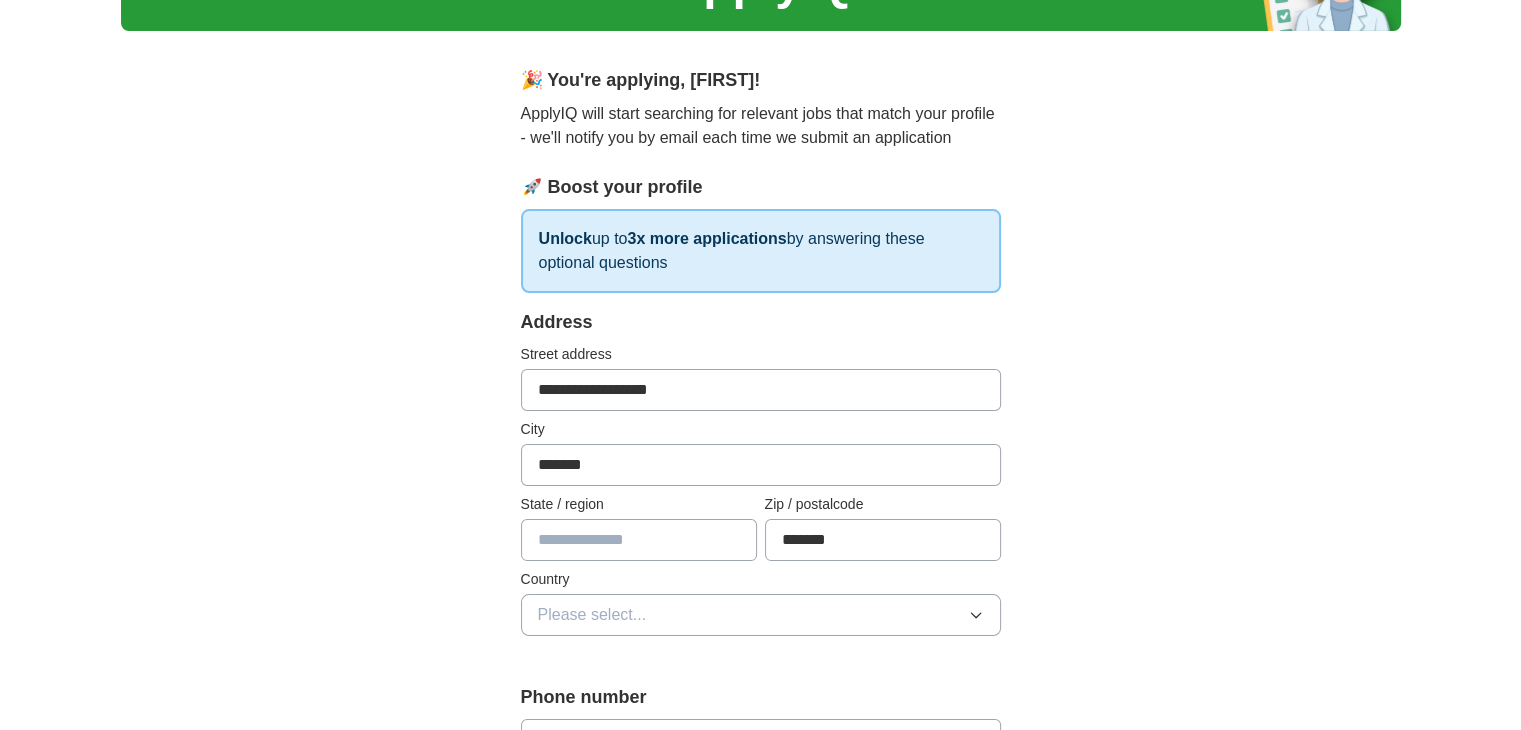 click at bounding box center (639, 540) 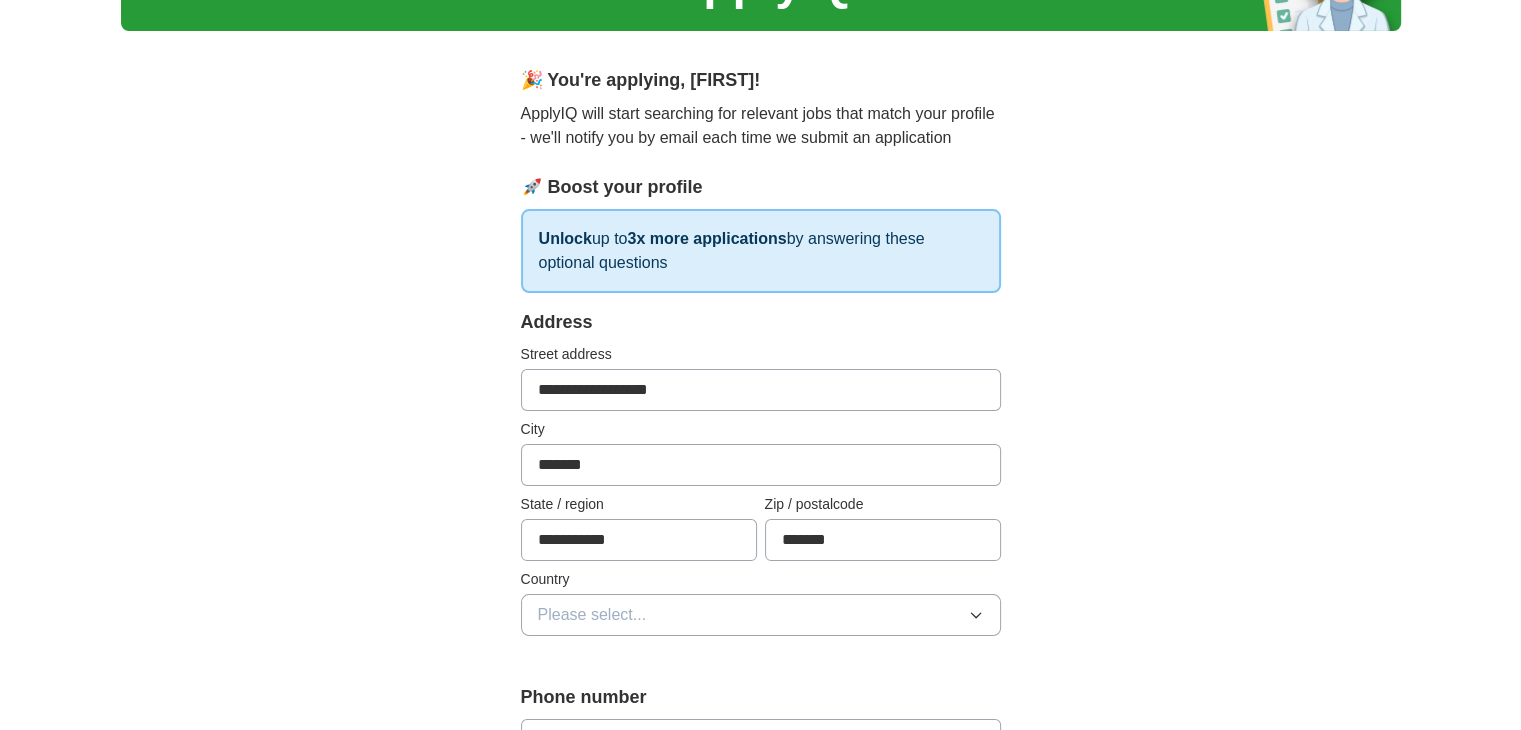 type on "**********" 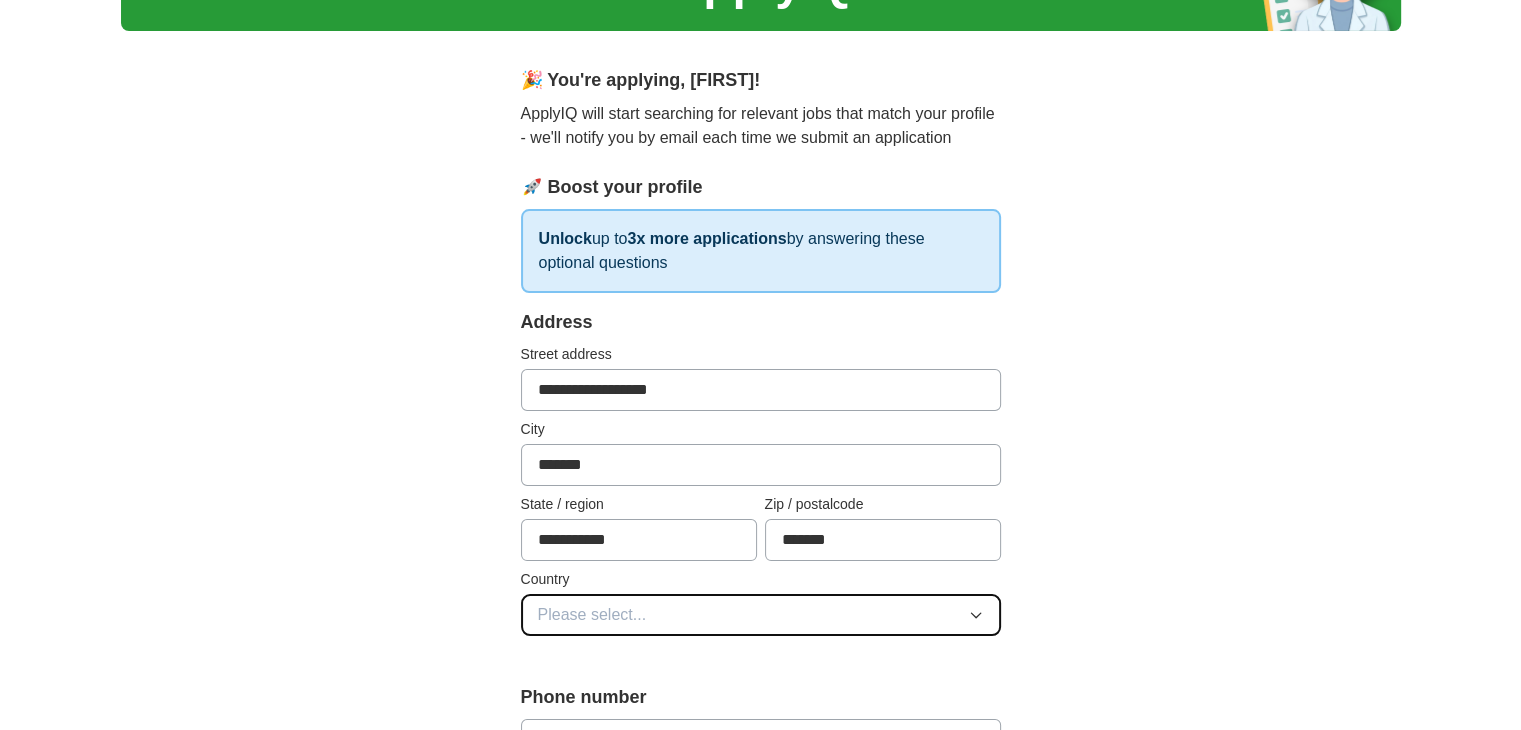 click on "Please select..." at bounding box center [592, 615] 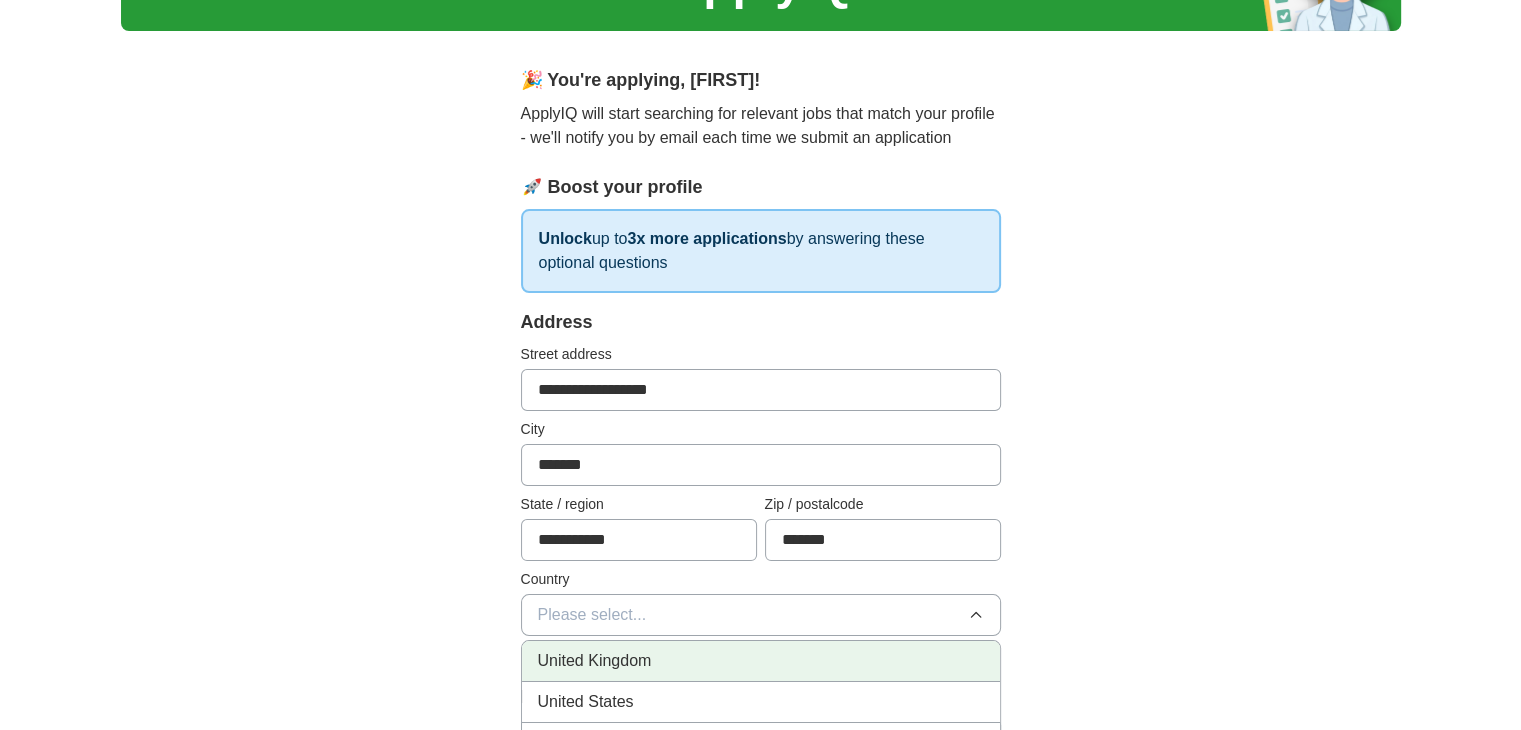 click on "United Kingdom" at bounding box center (761, 661) 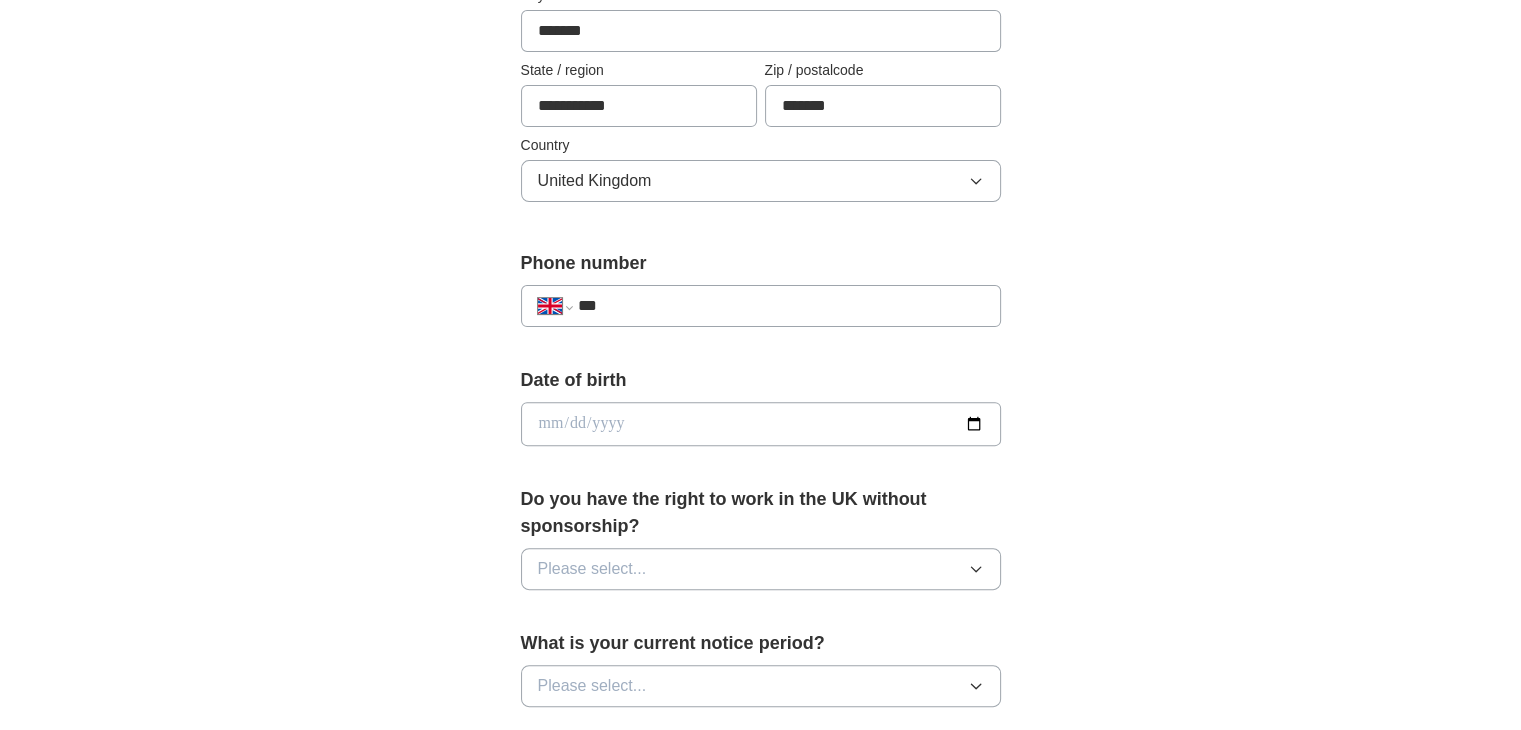 scroll, scrollTop: 564, scrollLeft: 0, axis: vertical 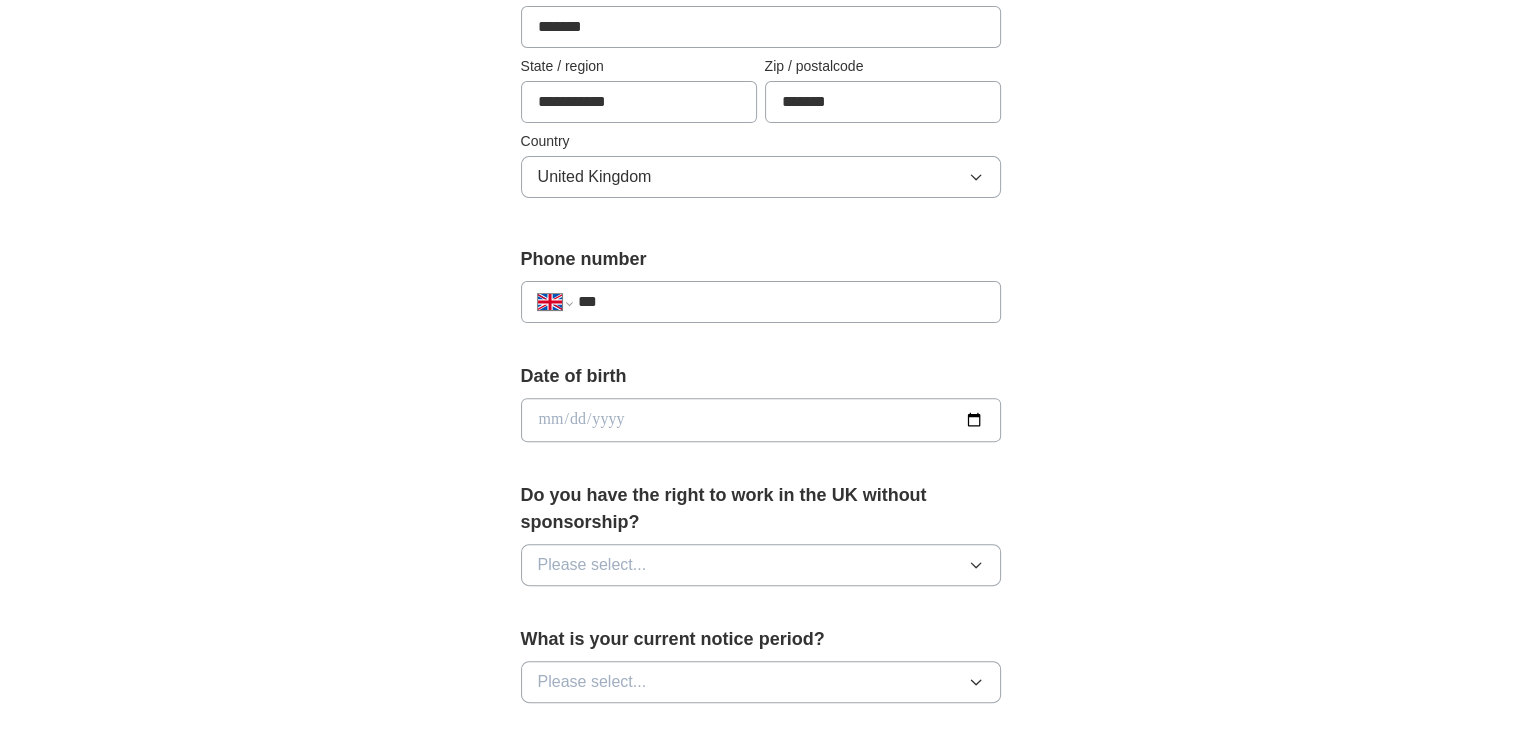 click on "***" at bounding box center [780, 302] 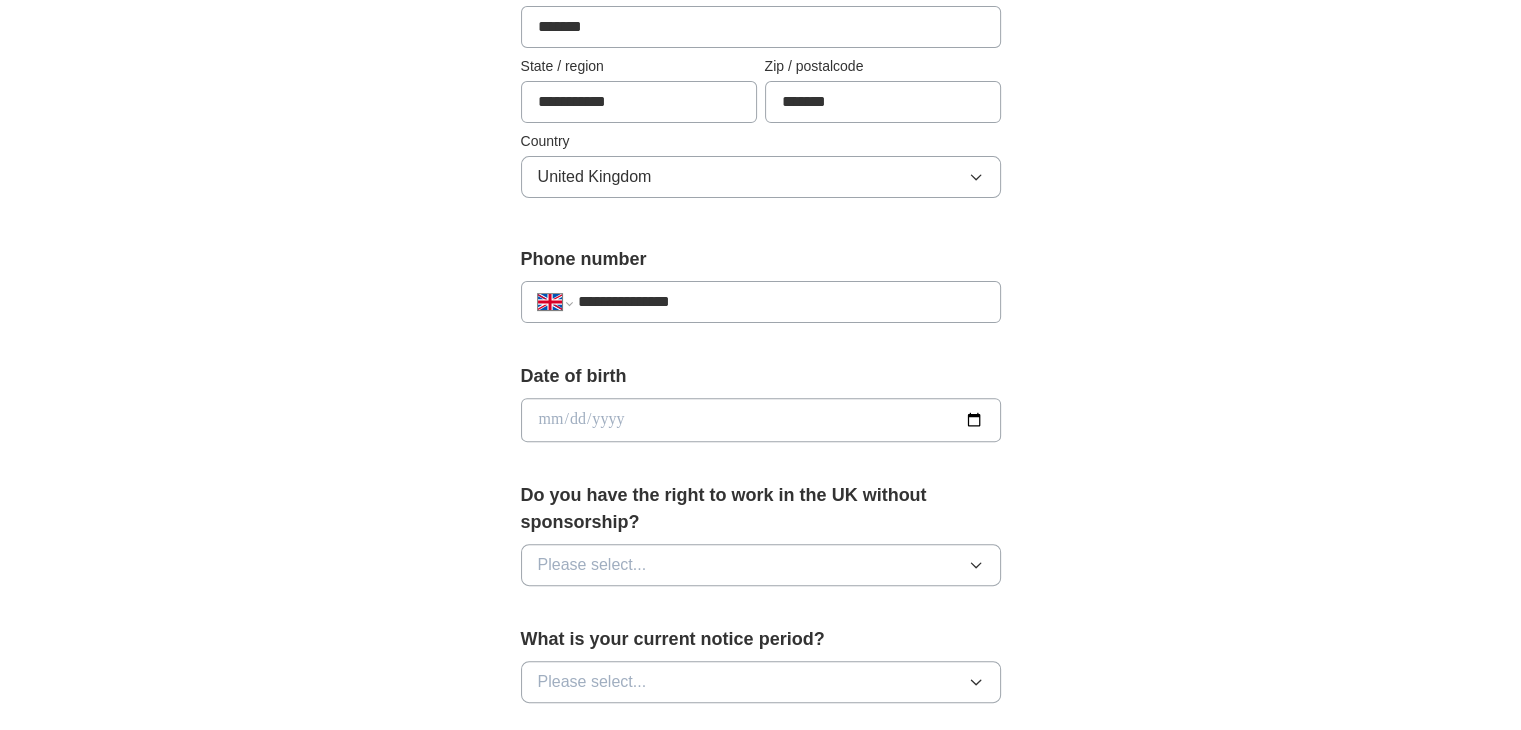 click at bounding box center [761, 420] 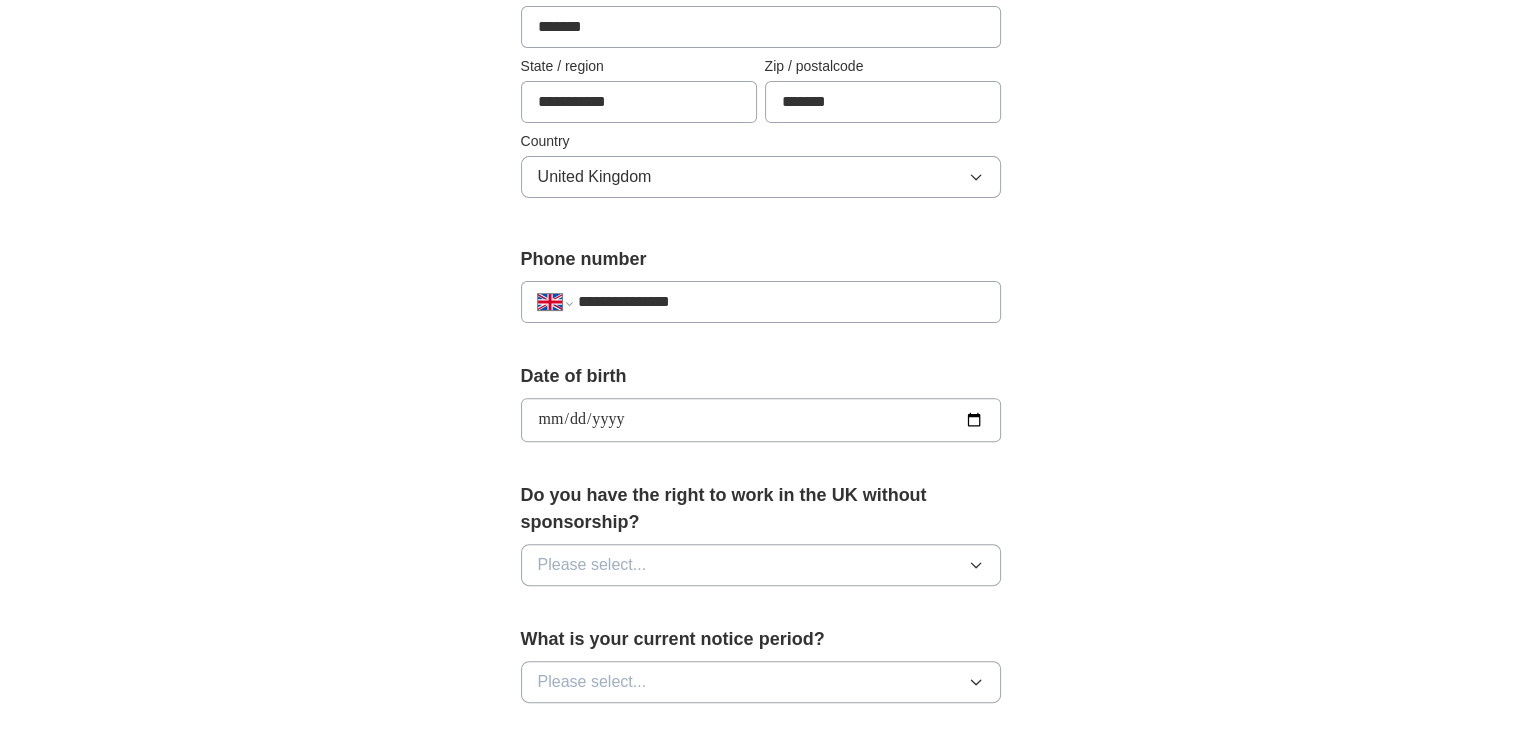 type on "**********" 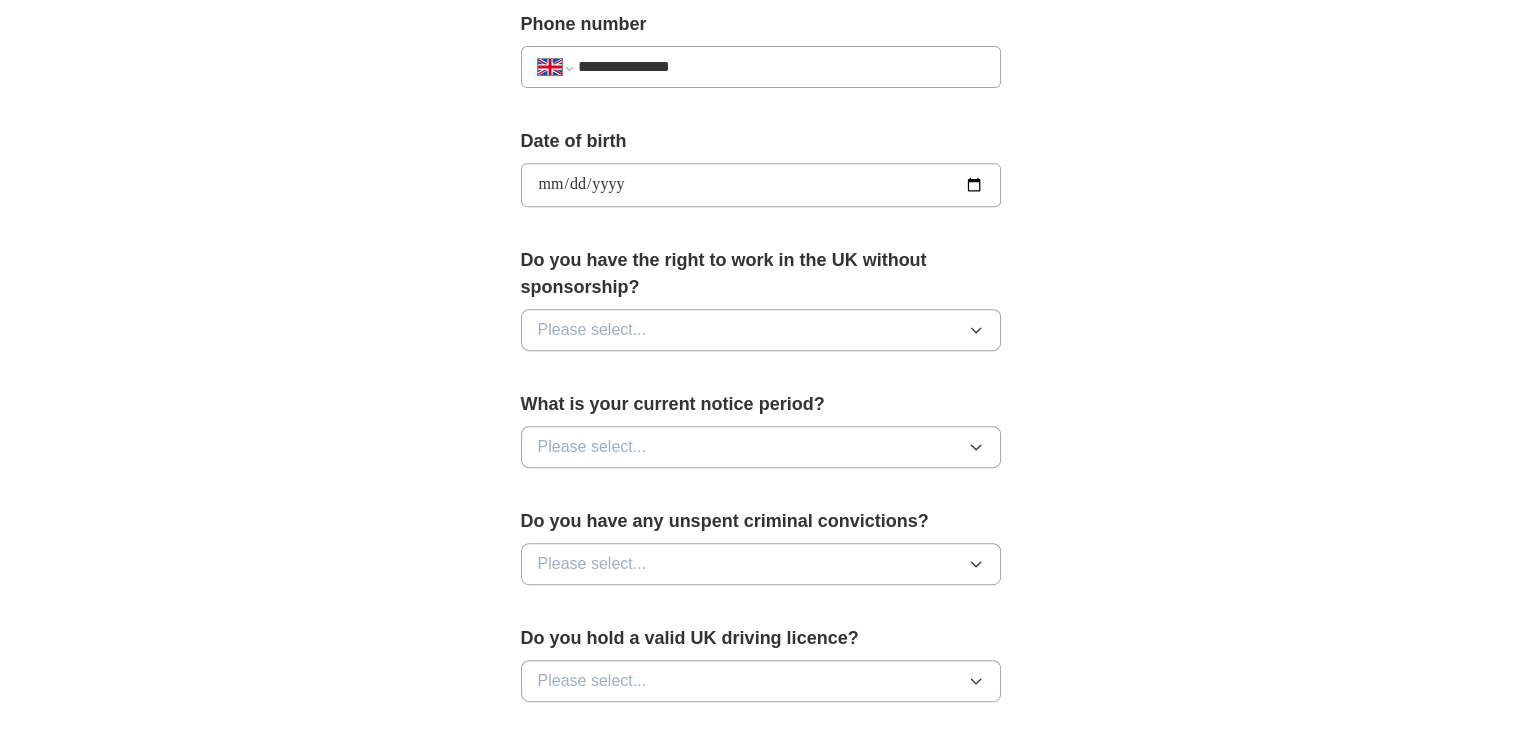 scroll, scrollTop: 834, scrollLeft: 0, axis: vertical 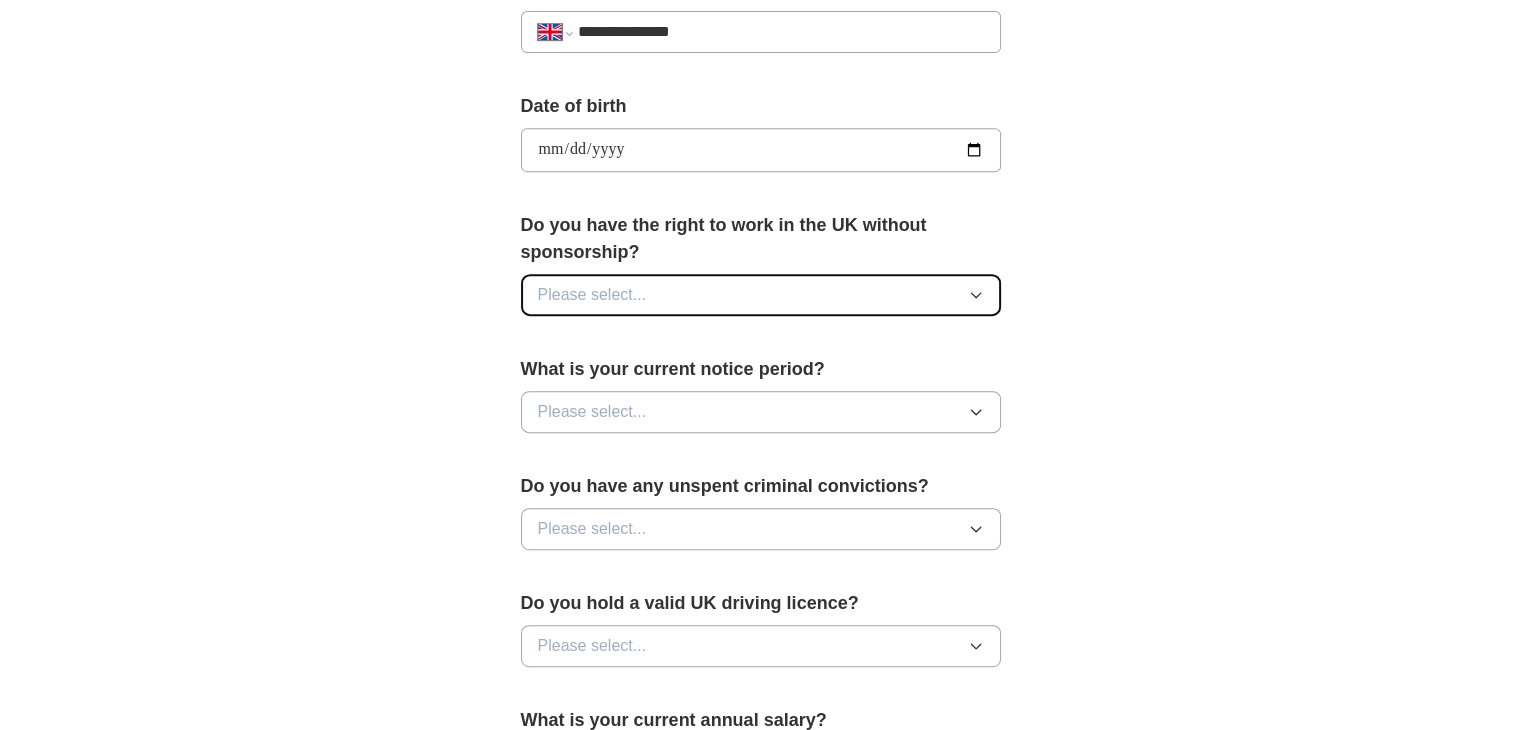 click on "Please select..." at bounding box center [761, 295] 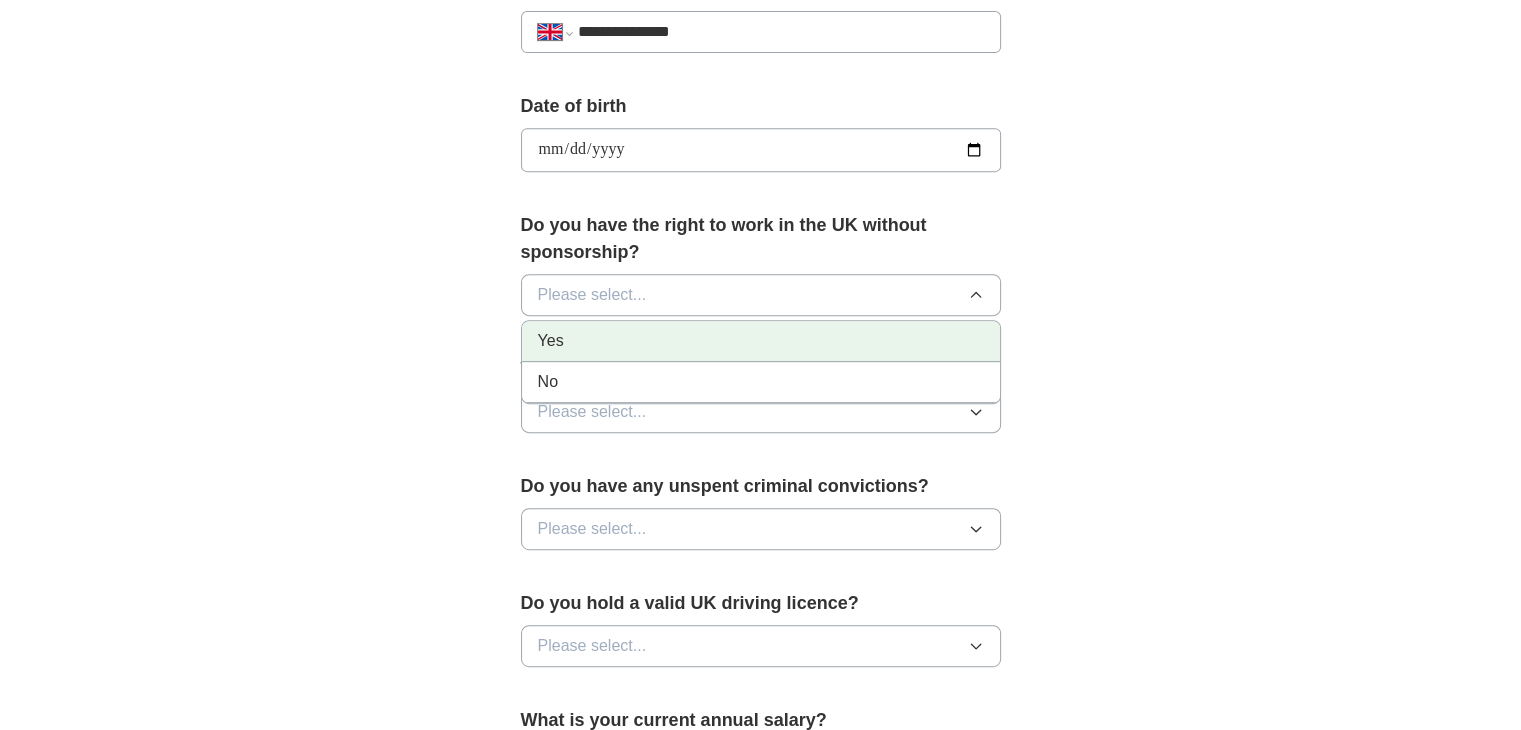 click on "Yes" at bounding box center [761, 341] 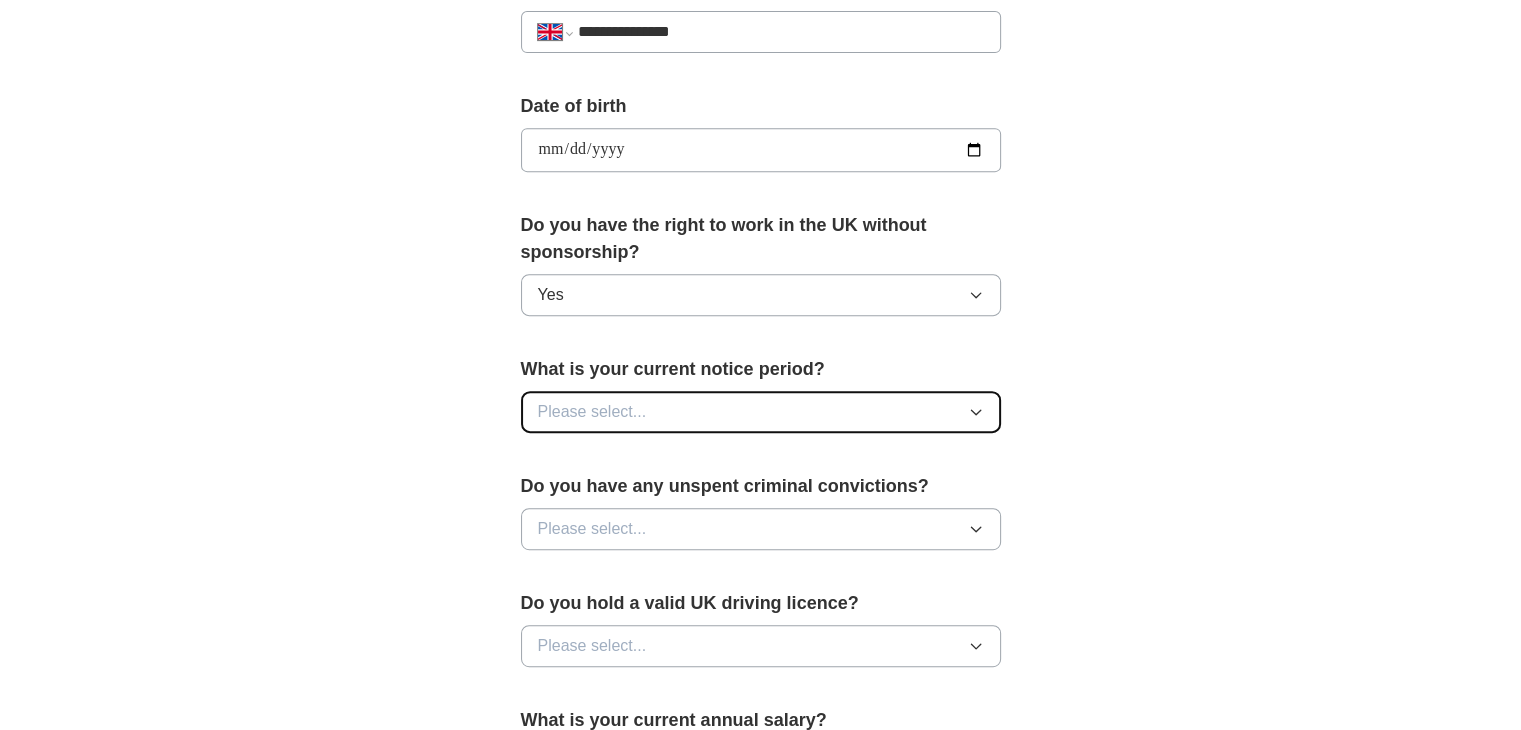 click on "Please select..." at bounding box center (761, 412) 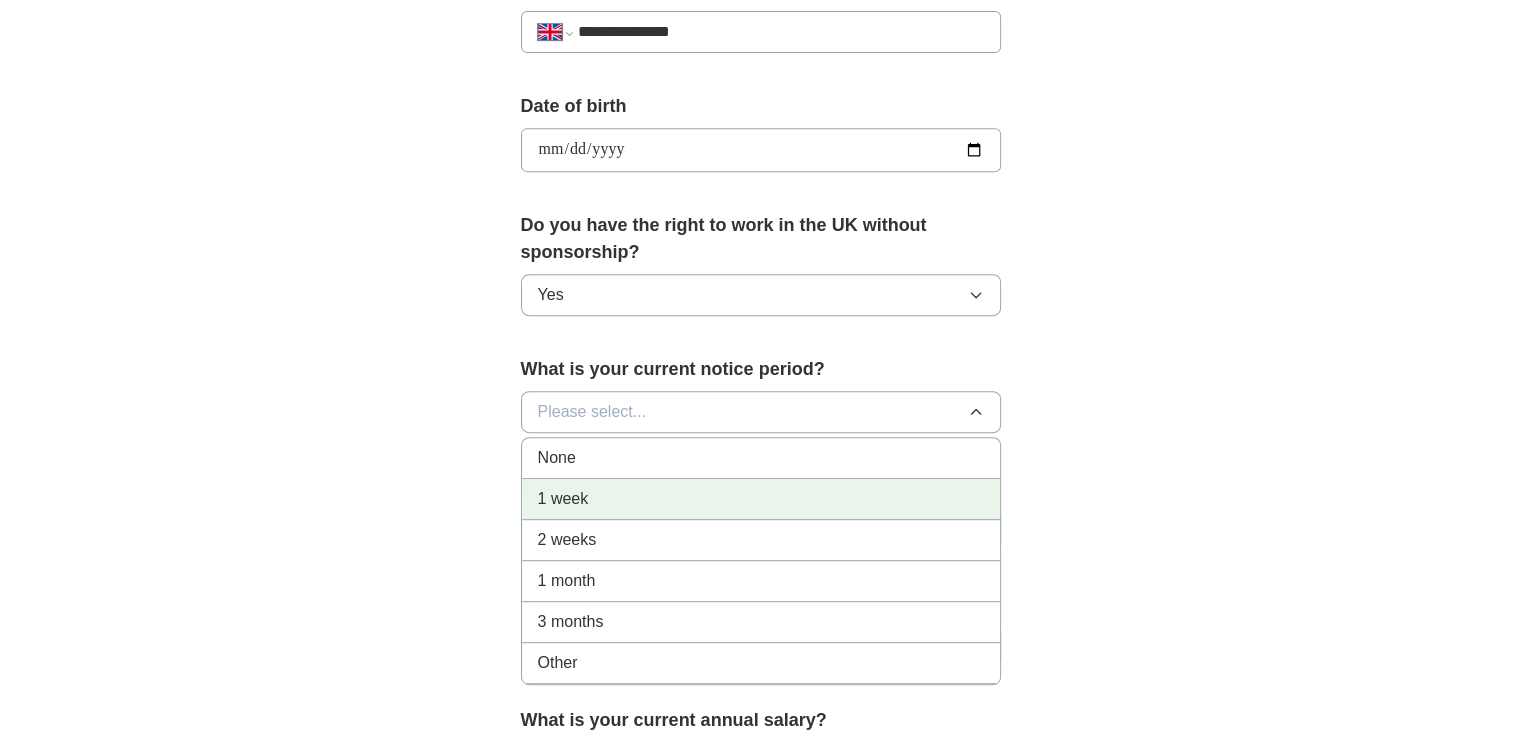 click on "1 week" at bounding box center [761, 499] 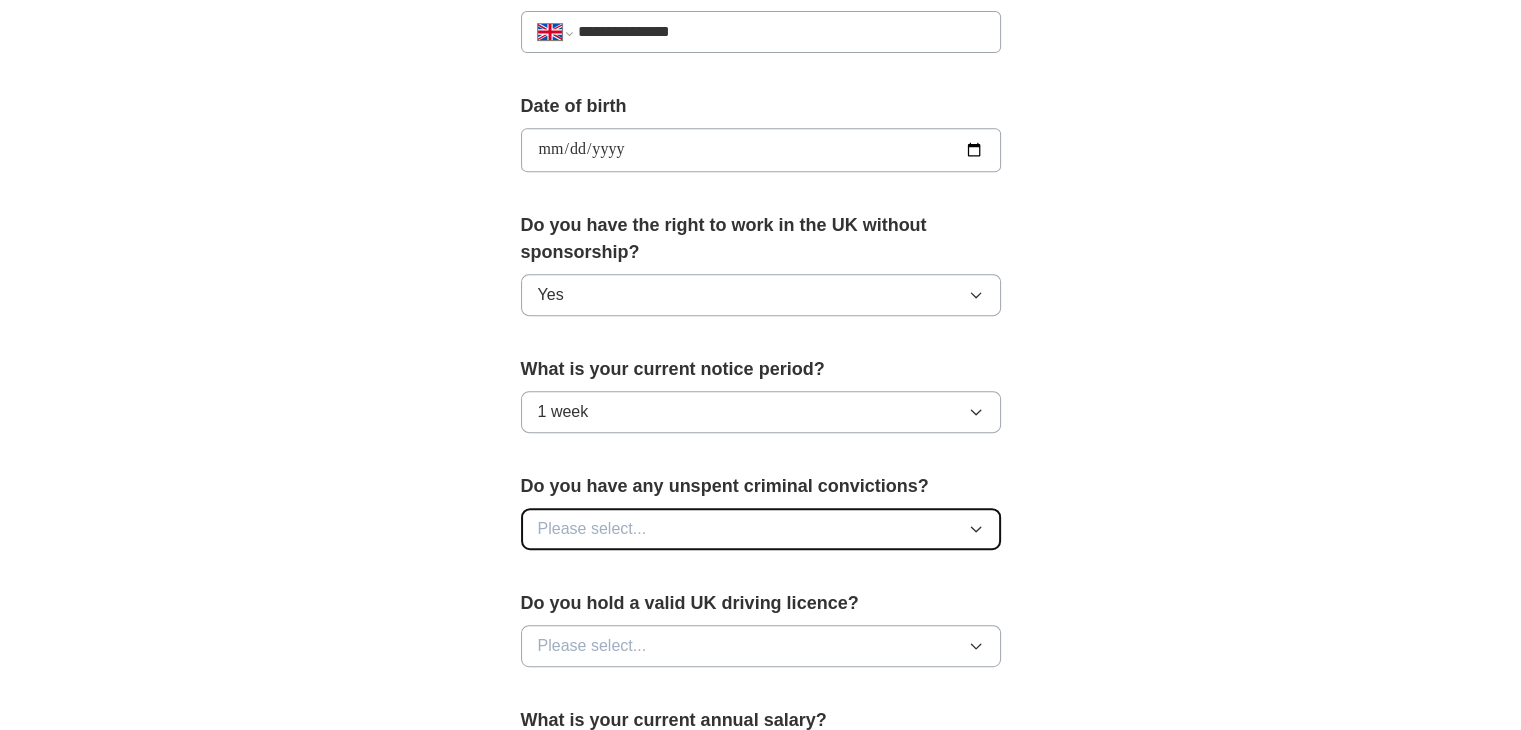click on "Please select..." at bounding box center [761, 529] 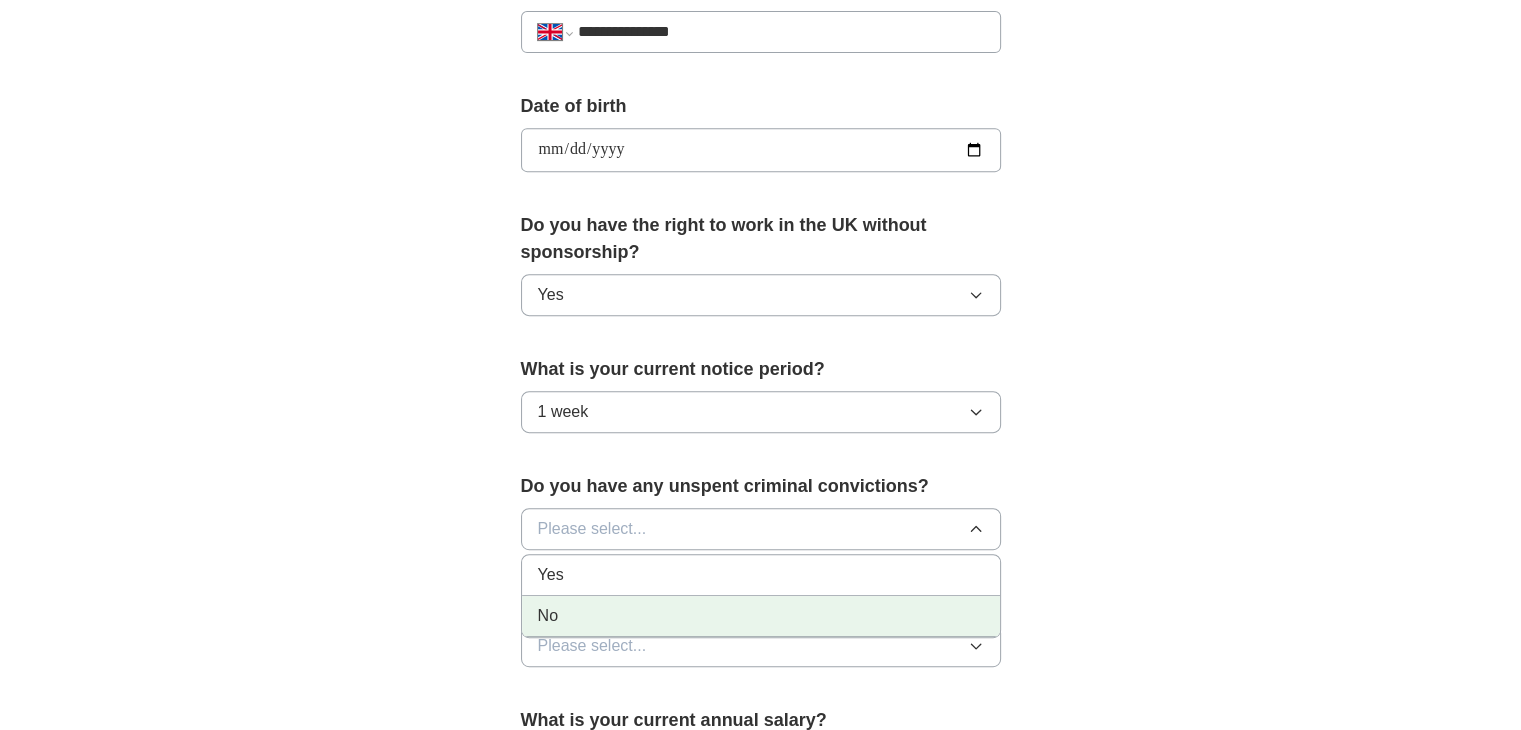 click on "No" at bounding box center (761, 616) 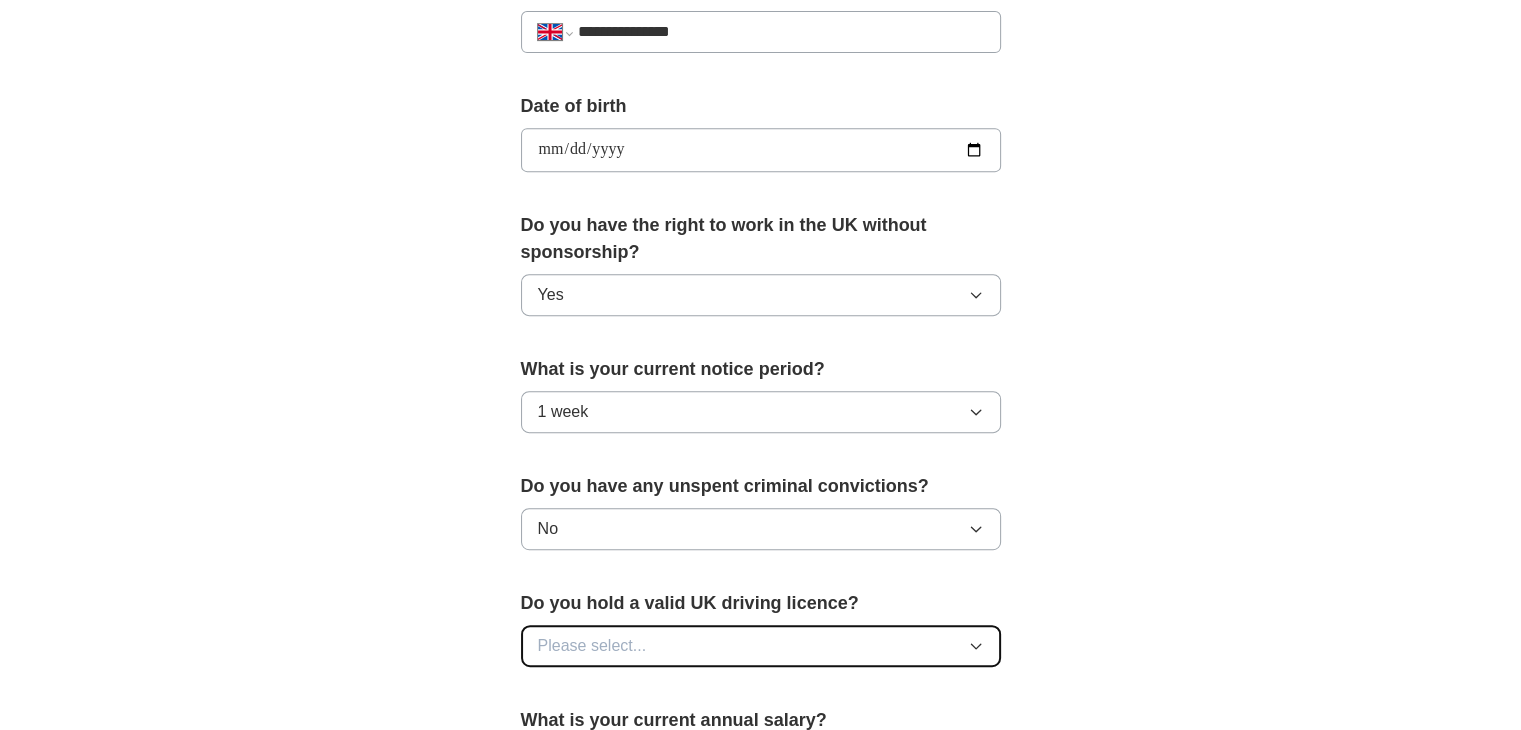 click on "Please select..." at bounding box center [761, 646] 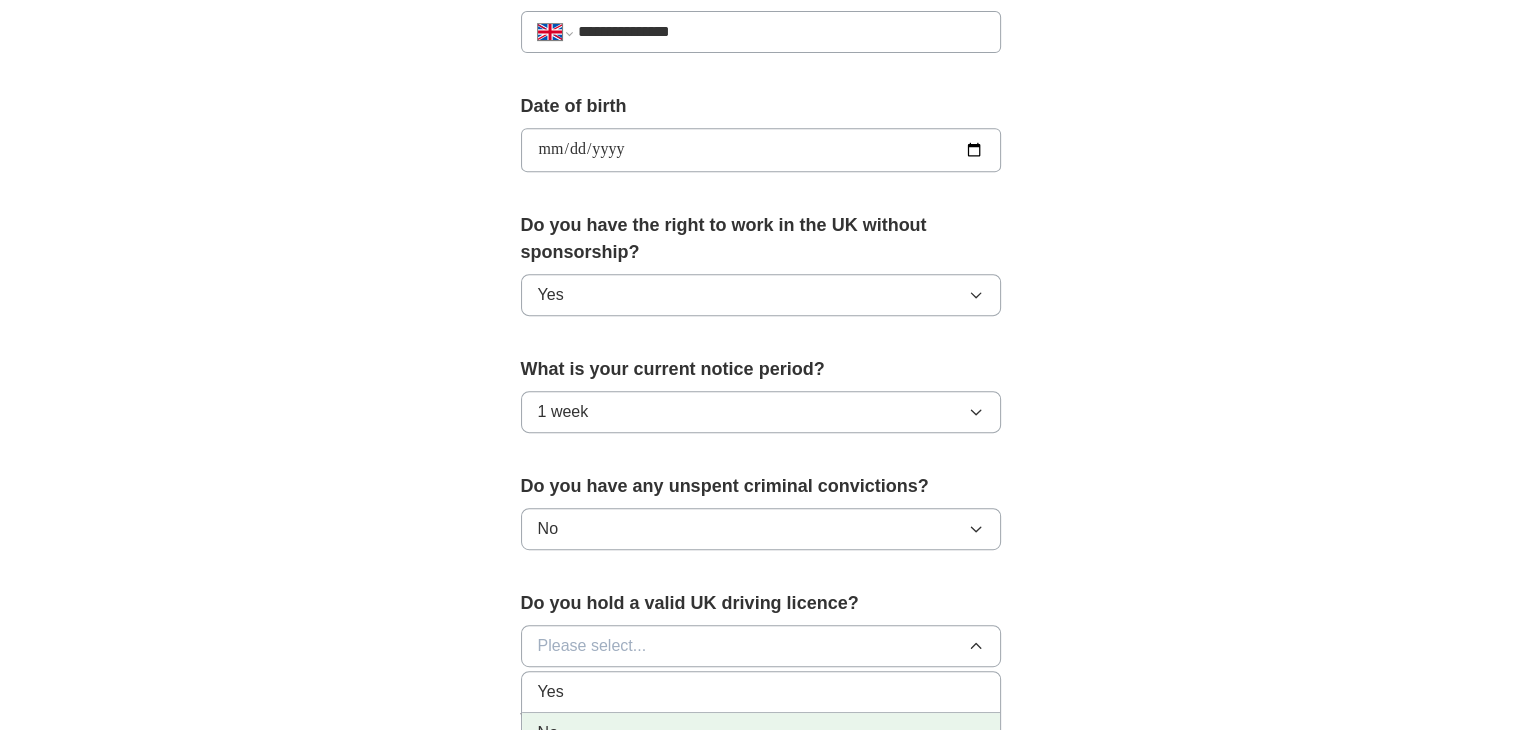 click on "No" at bounding box center (761, 733) 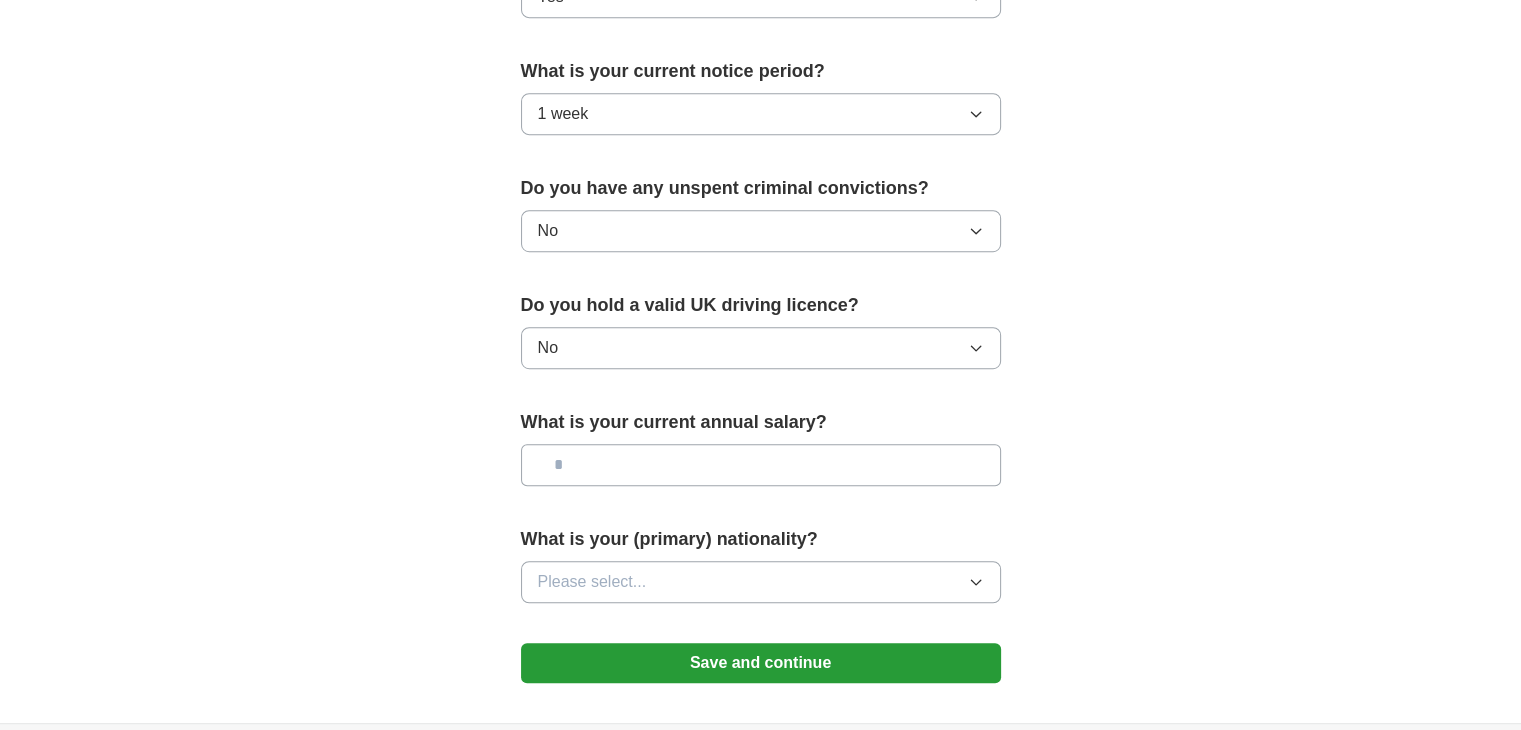 scroll, scrollTop: 1136, scrollLeft: 0, axis: vertical 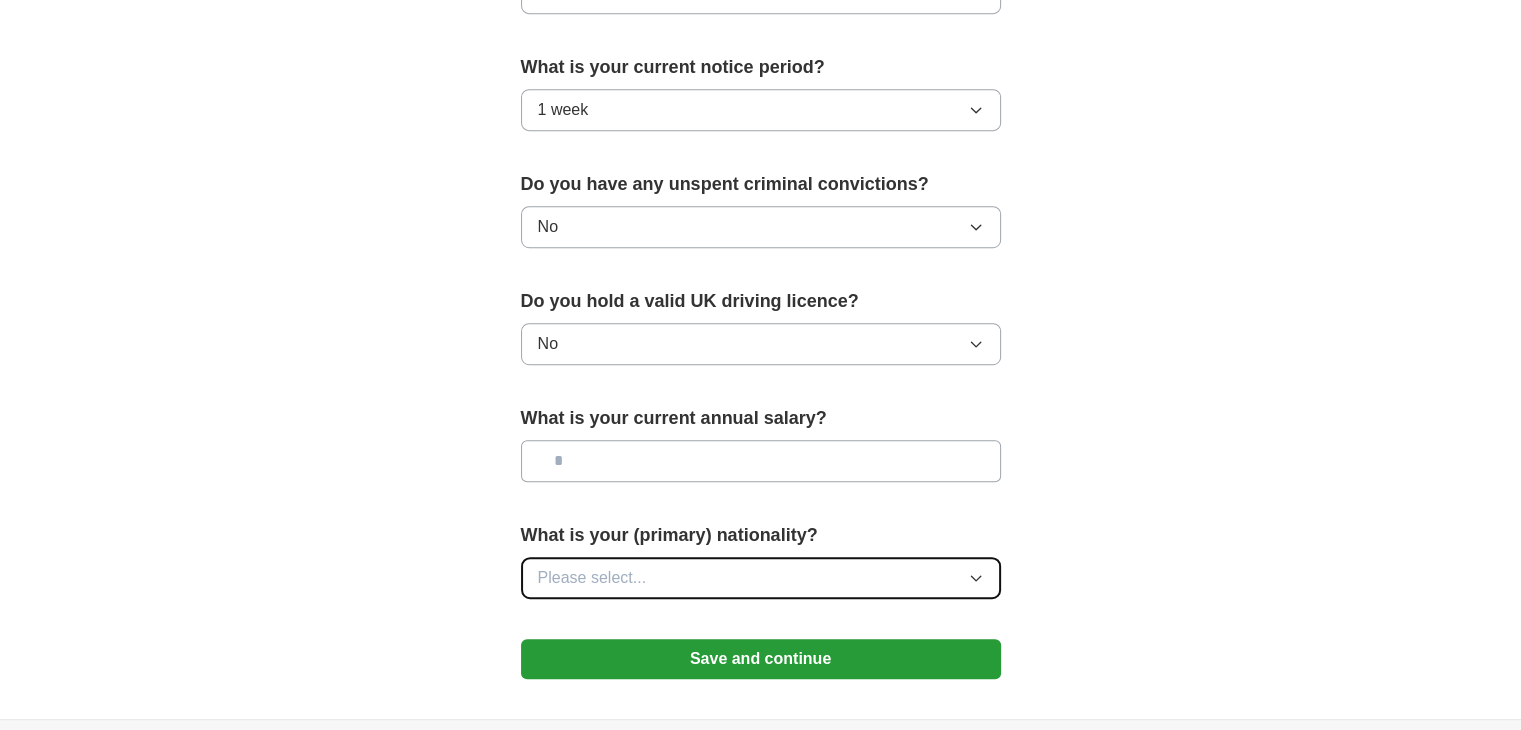 click on "Please select..." at bounding box center [761, 578] 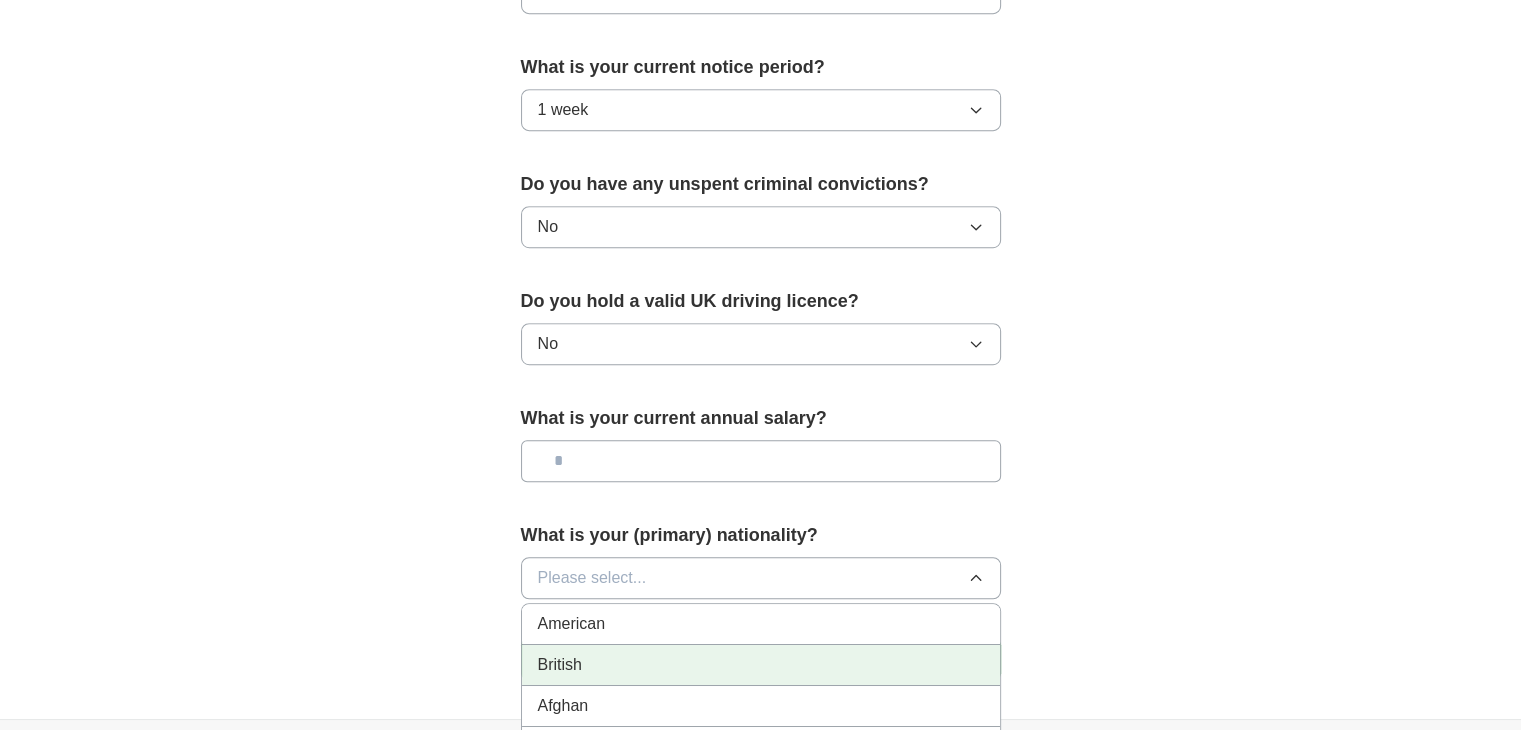 click on "British" at bounding box center (761, 665) 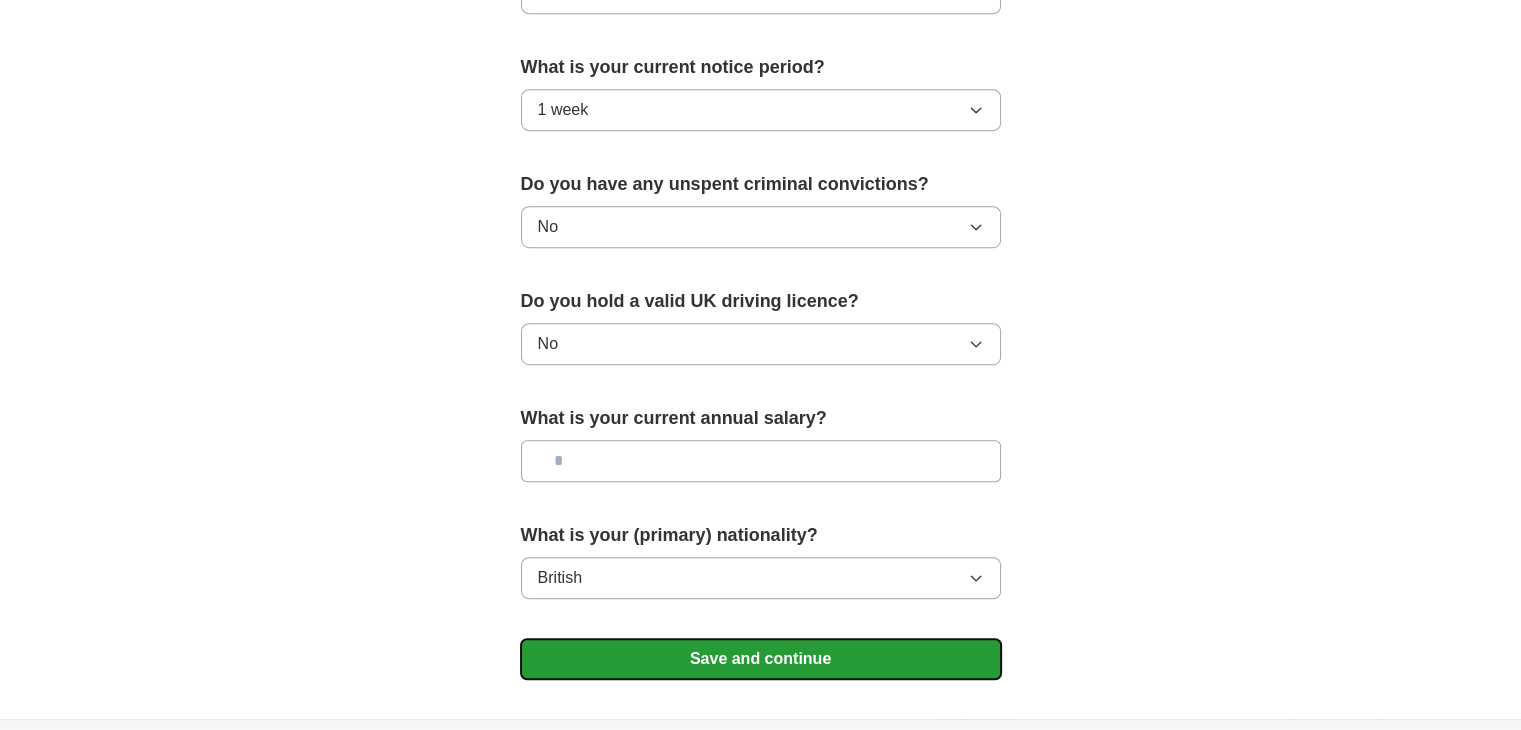 click on "Save and continue" at bounding box center [761, 659] 